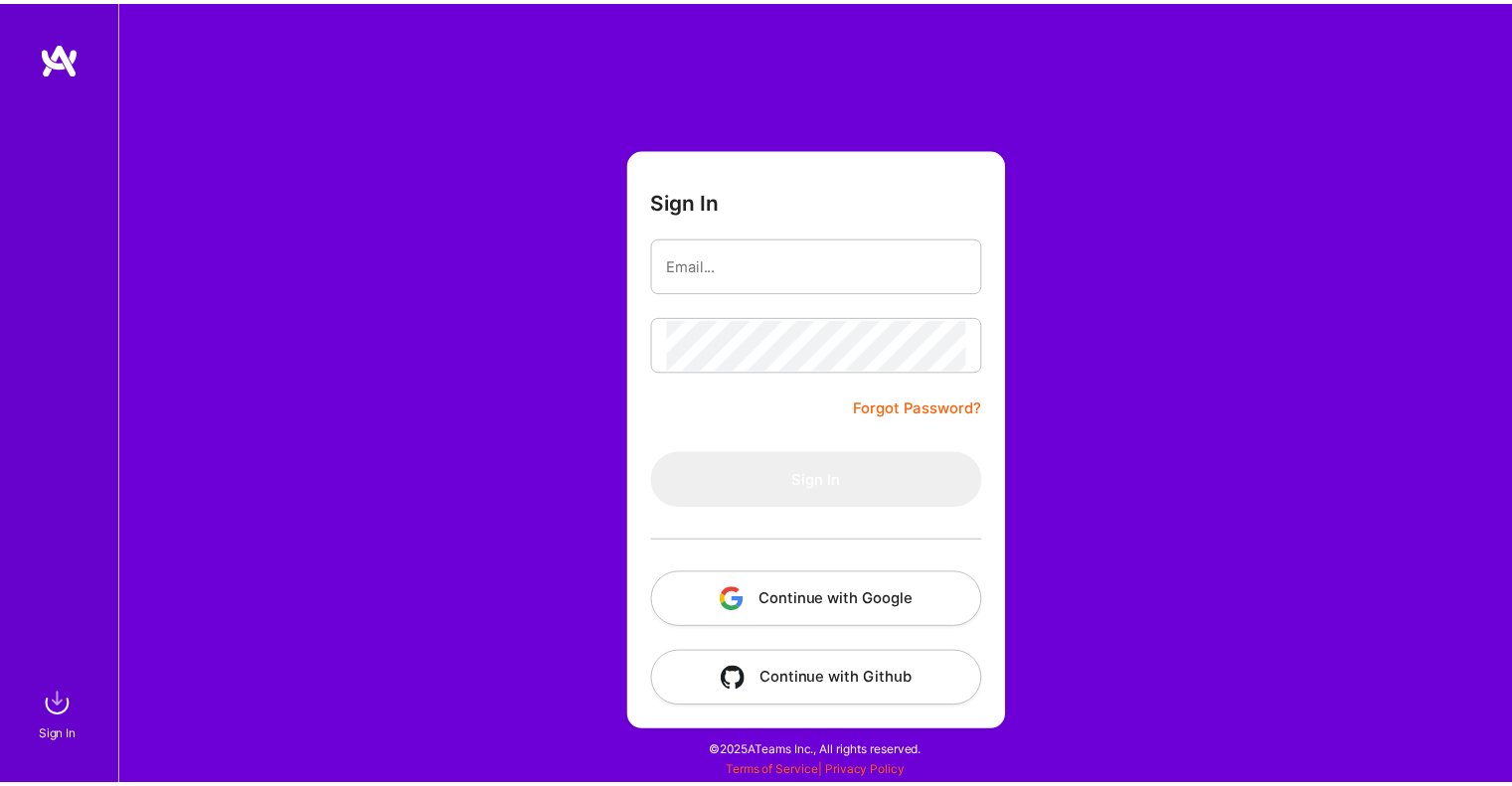 scroll, scrollTop: 0, scrollLeft: 0, axis: both 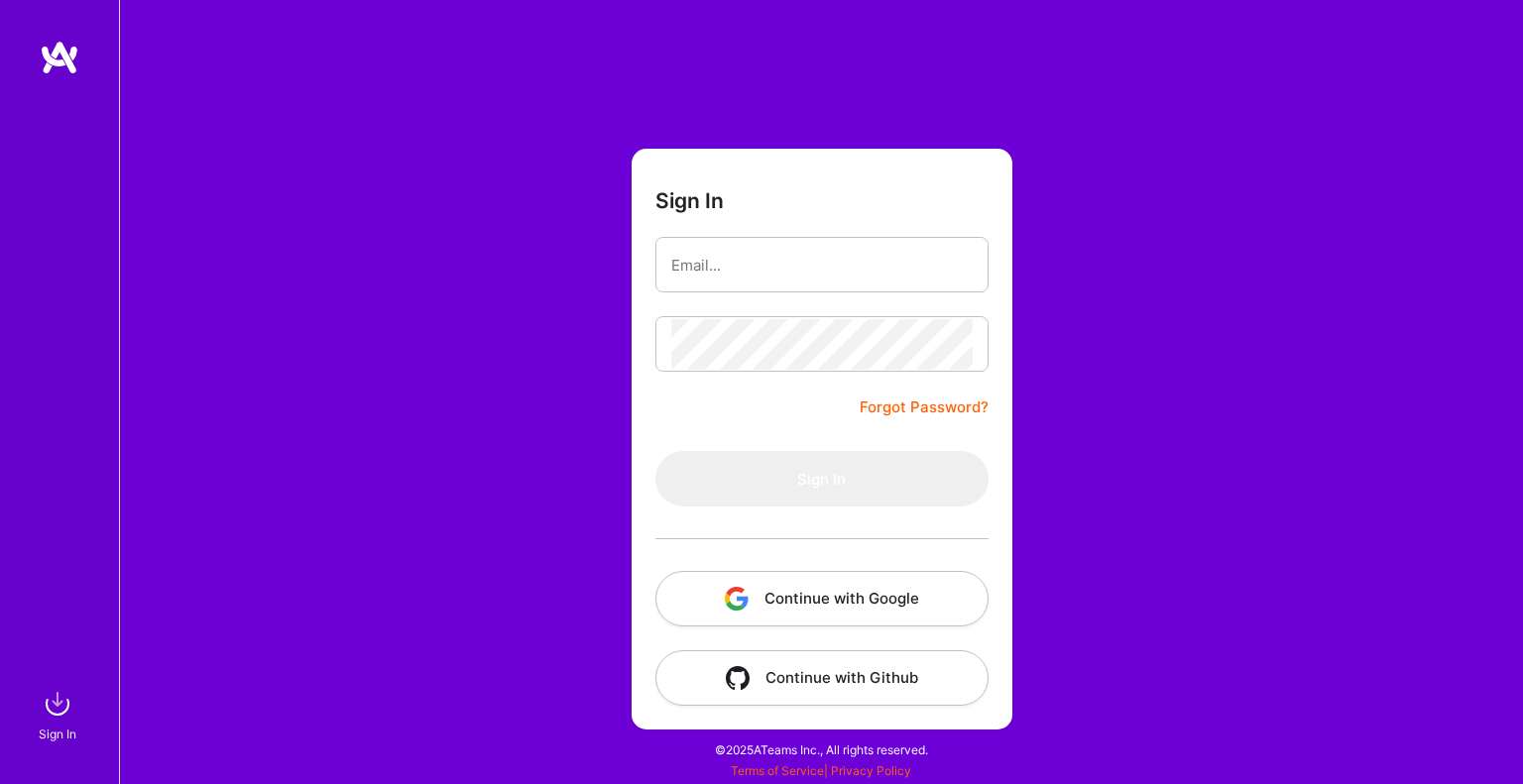 click on "Continue with Google" at bounding box center [822, 599] 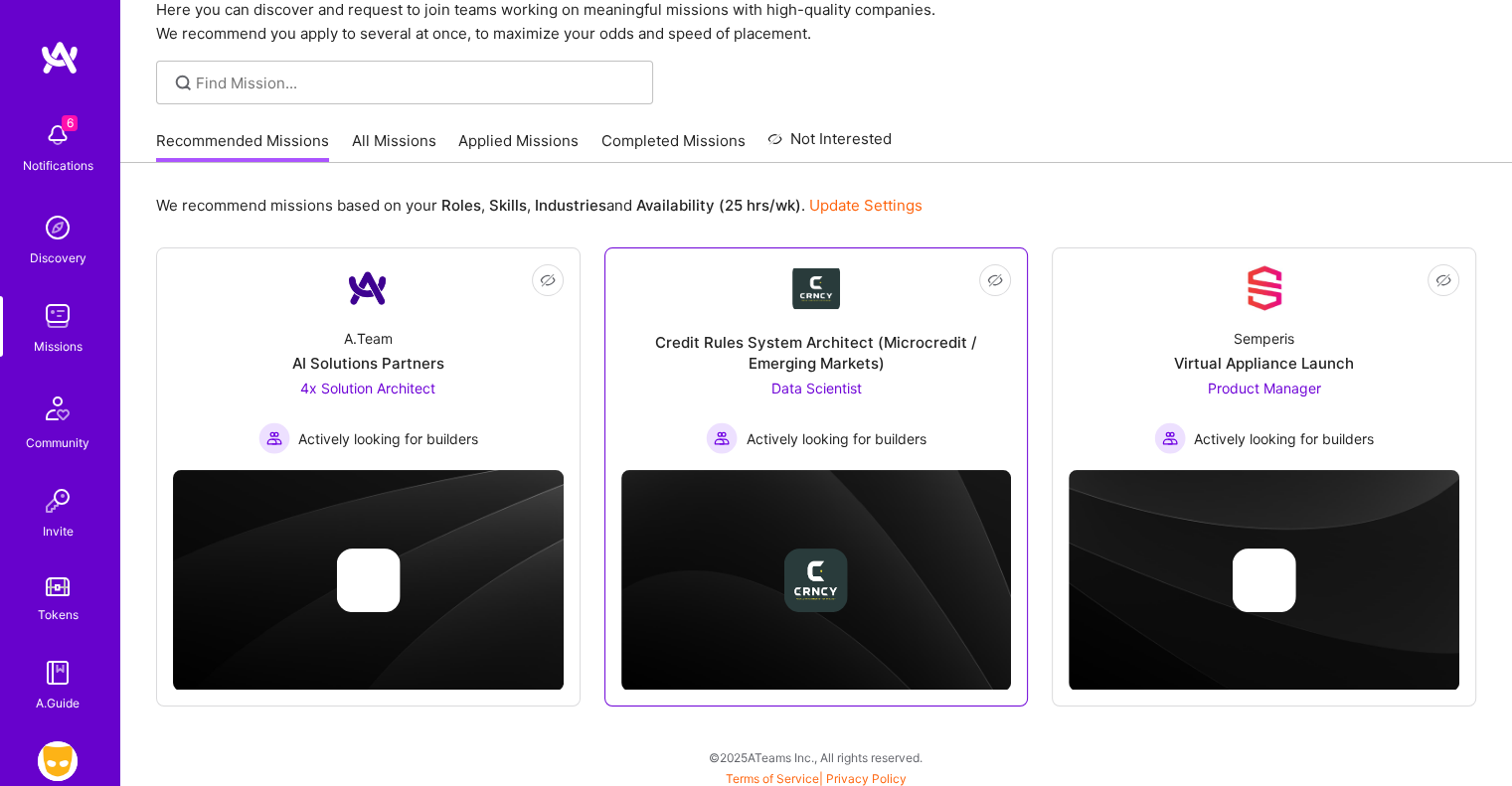 scroll, scrollTop: 92, scrollLeft: 0, axis: vertical 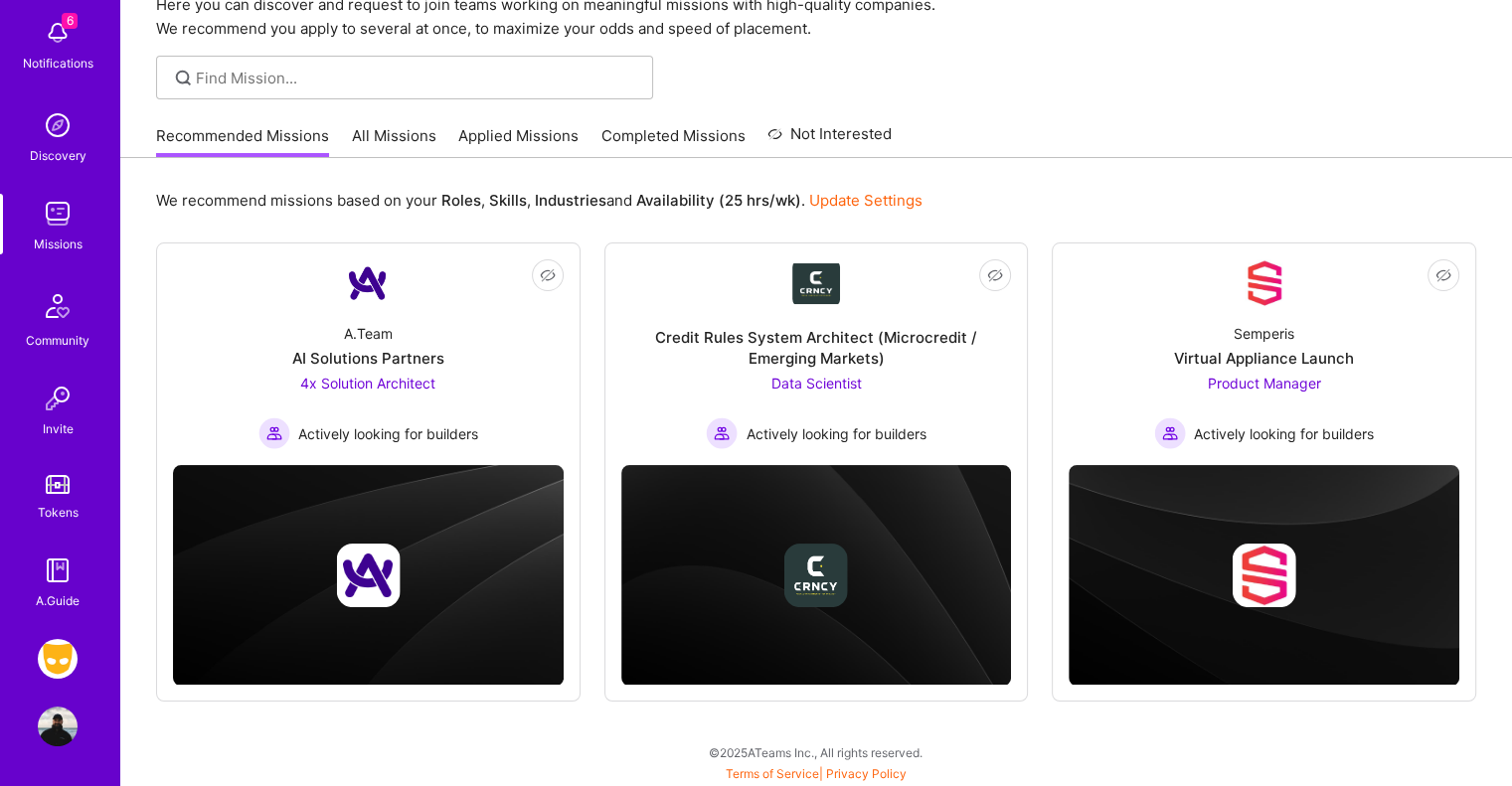 click at bounding box center (58, 659) 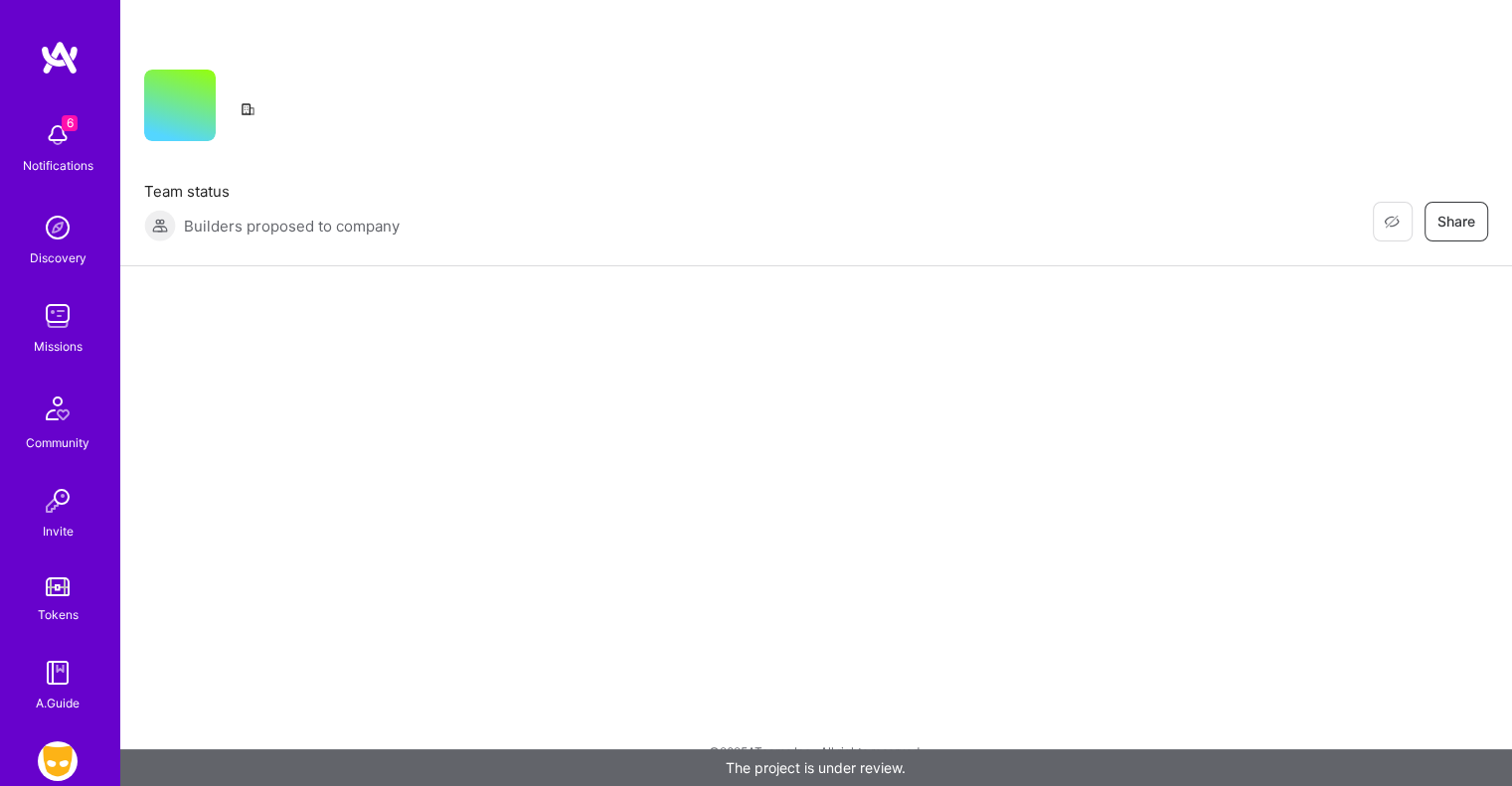 scroll, scrollTop: 0, scrollLeft: 0, axis: both 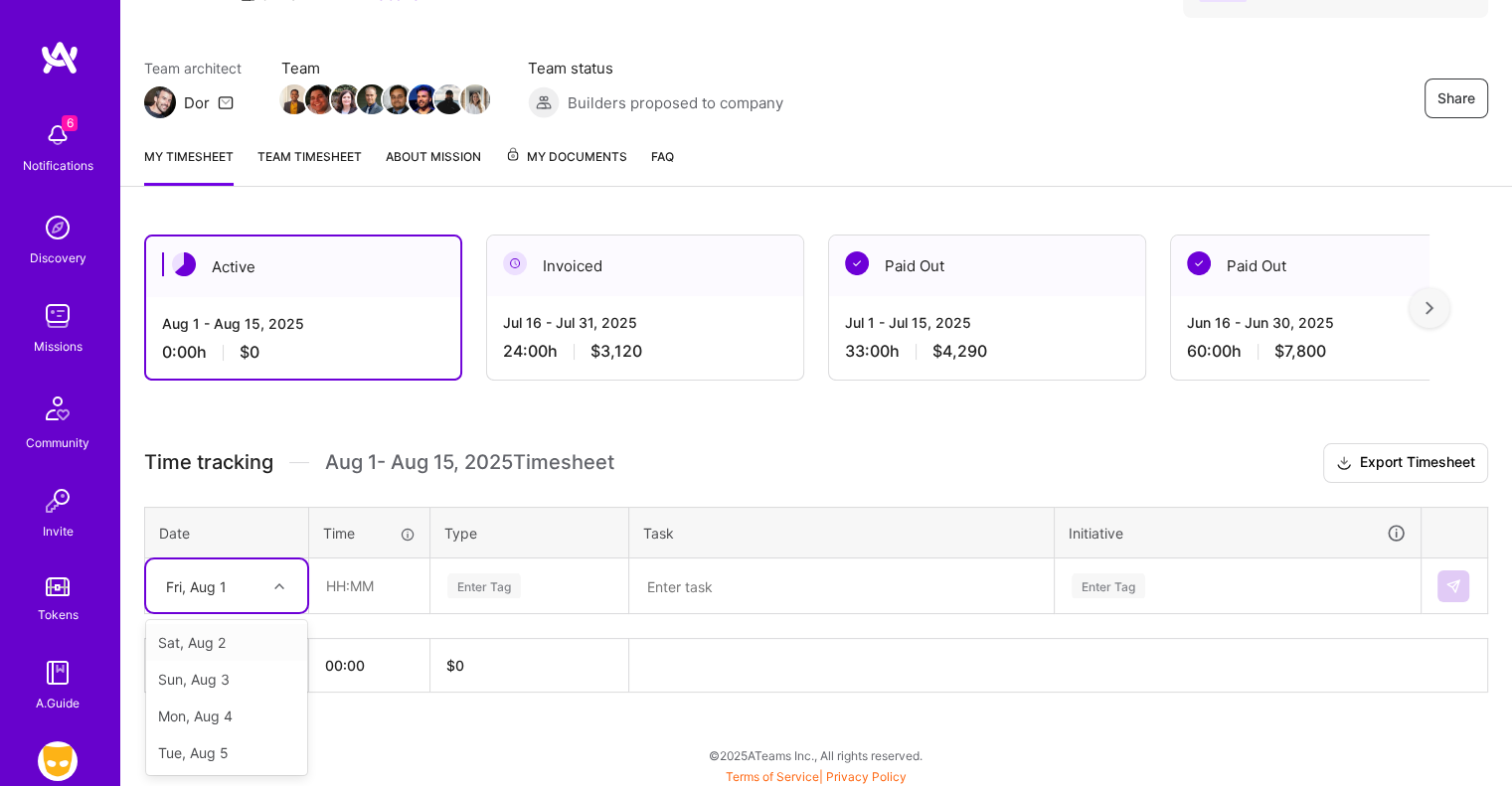 click at bounding box center [279, 586] 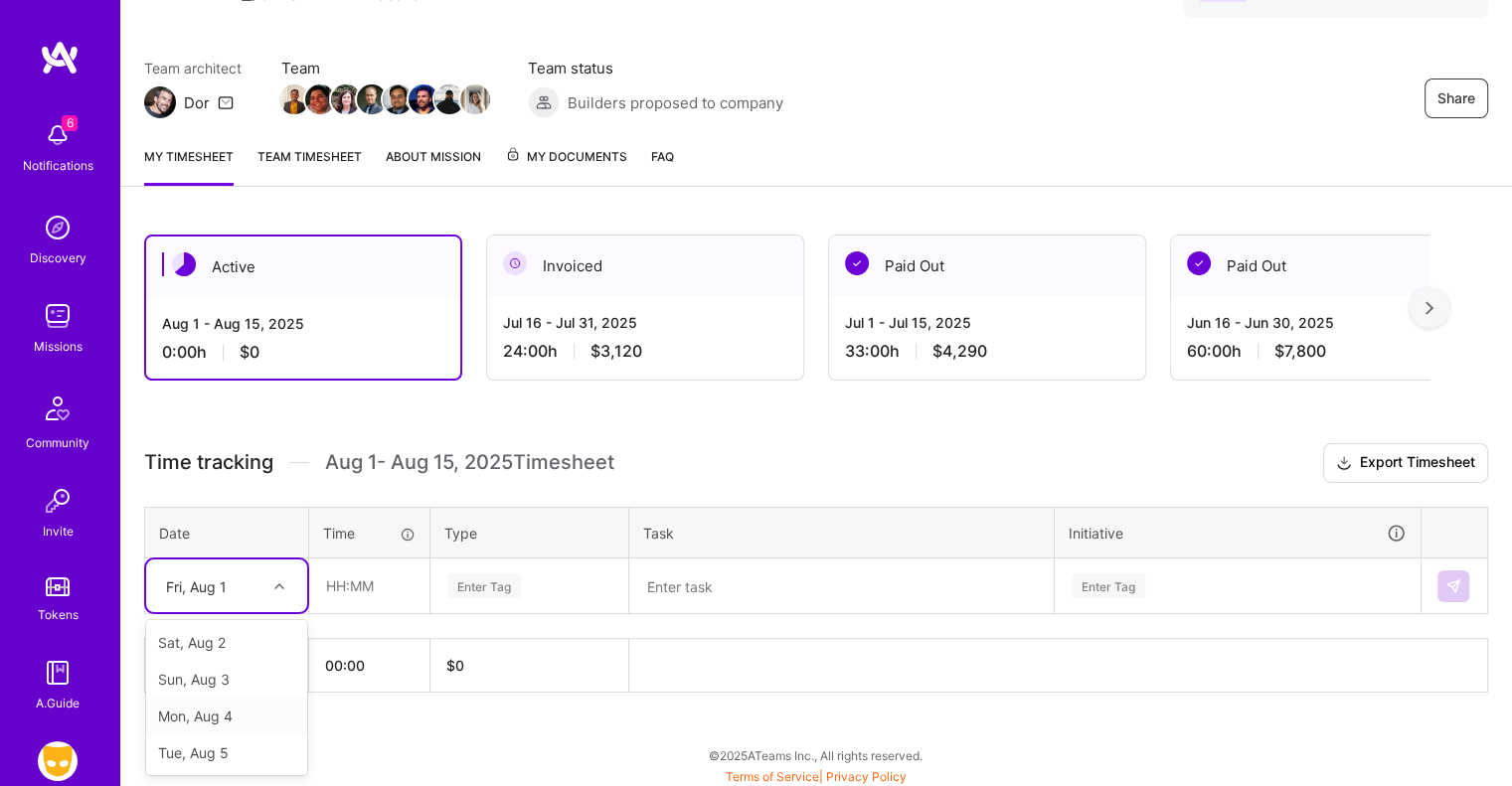click on "Mon, Aug 4" at bounding box center [227, 715] 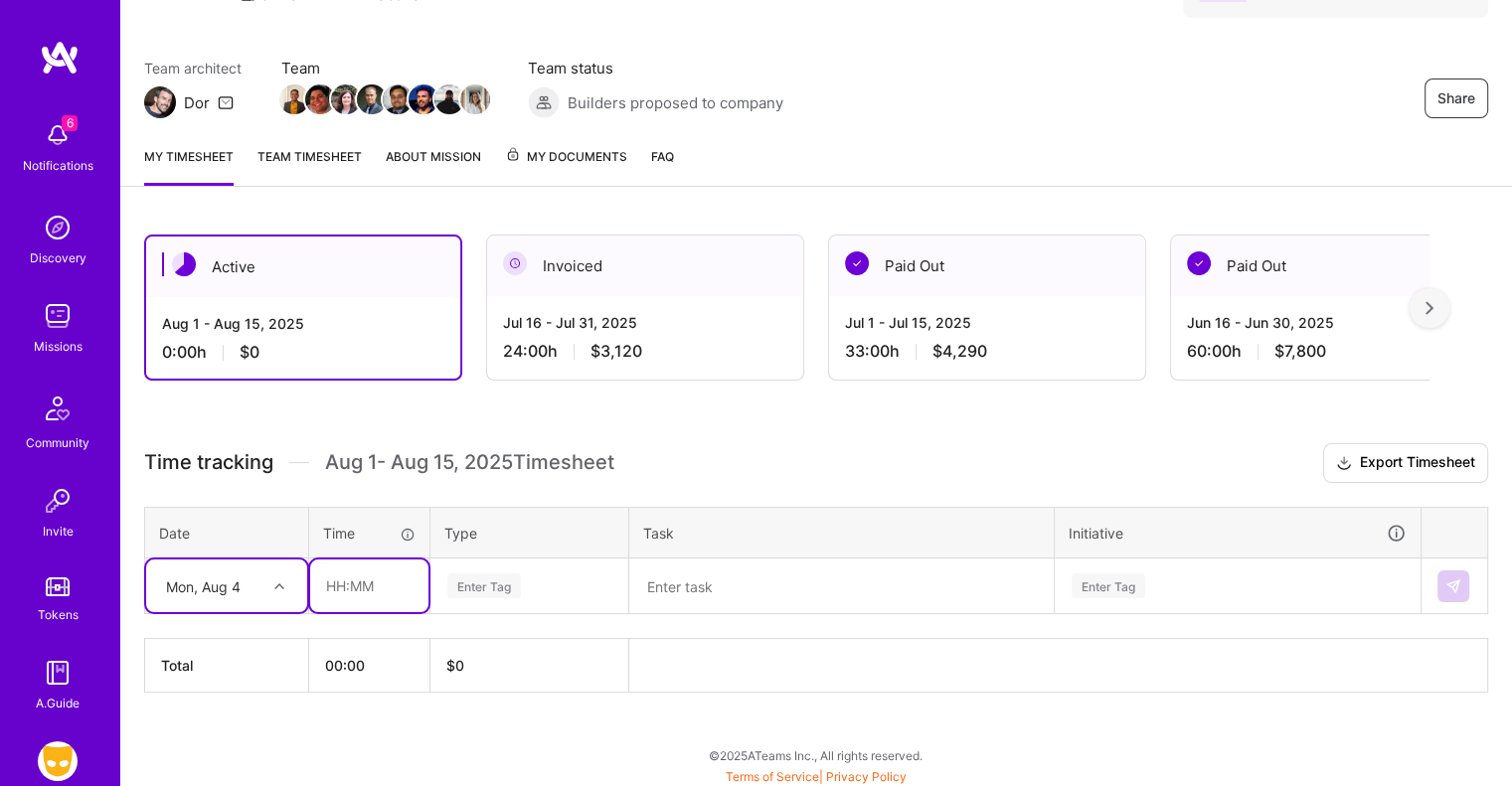 click at bounding box center (369, 585) 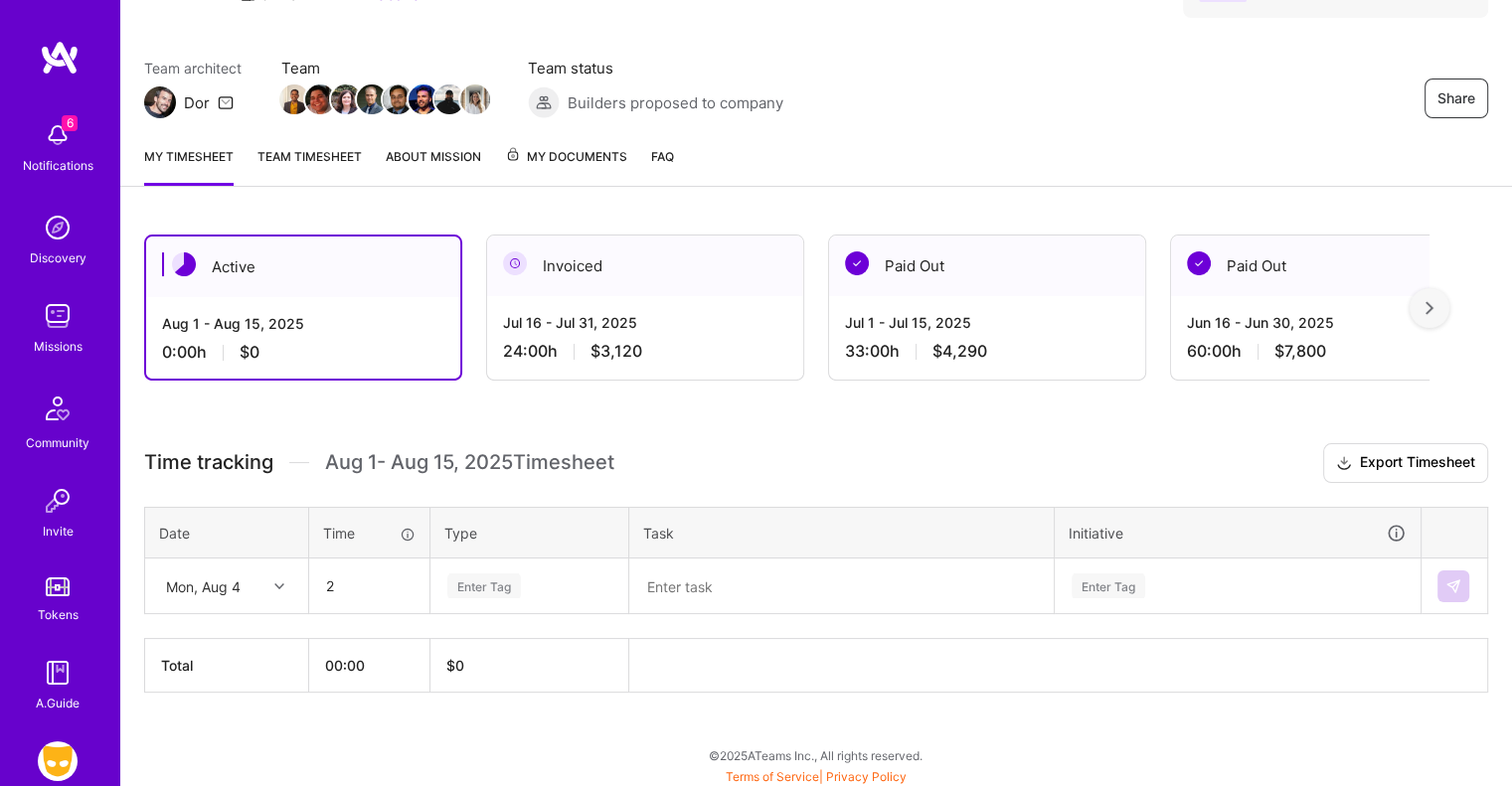 type on "02:00" 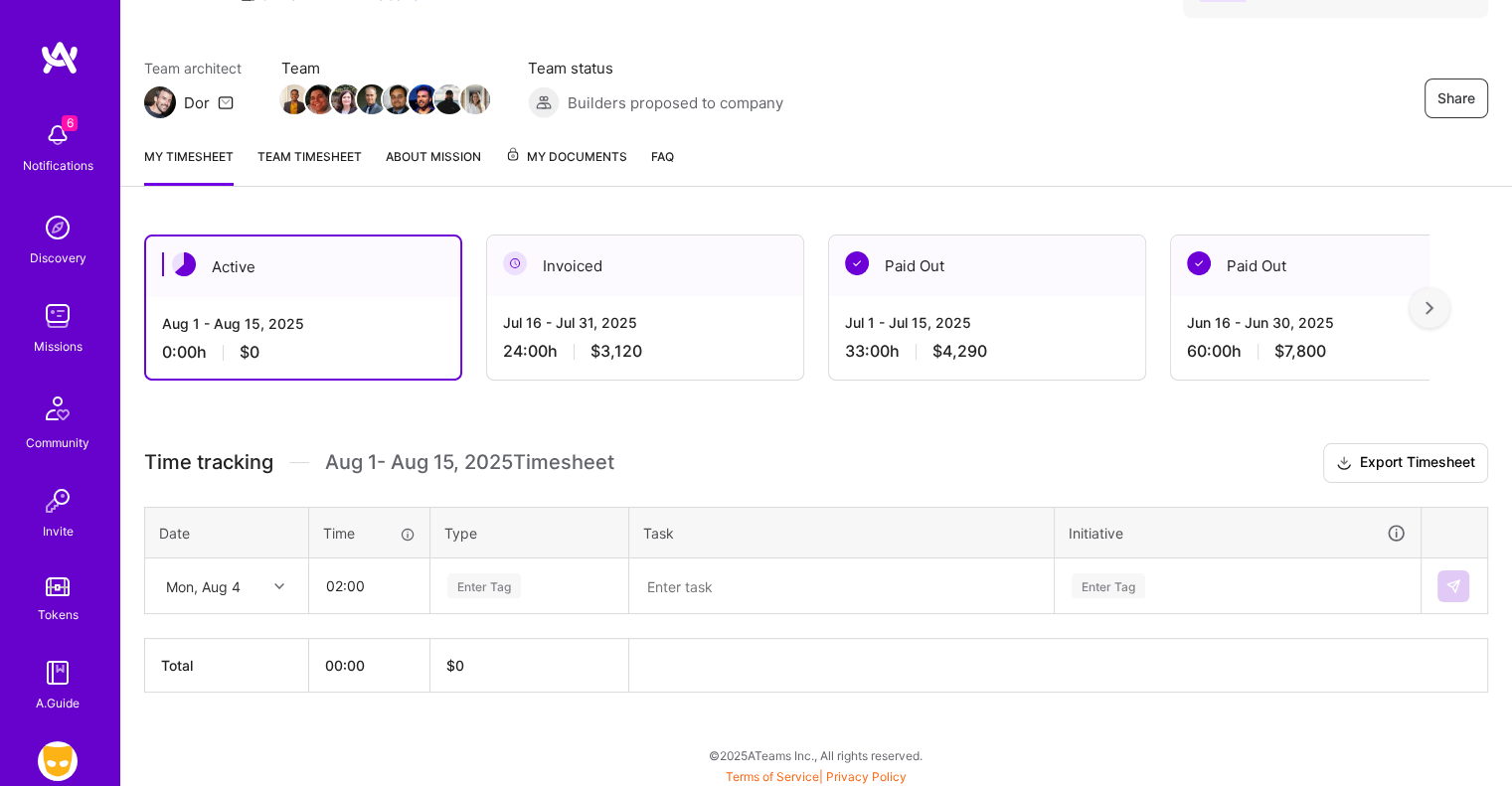 click on "Enter Tag" at bounding box center [484, 585] 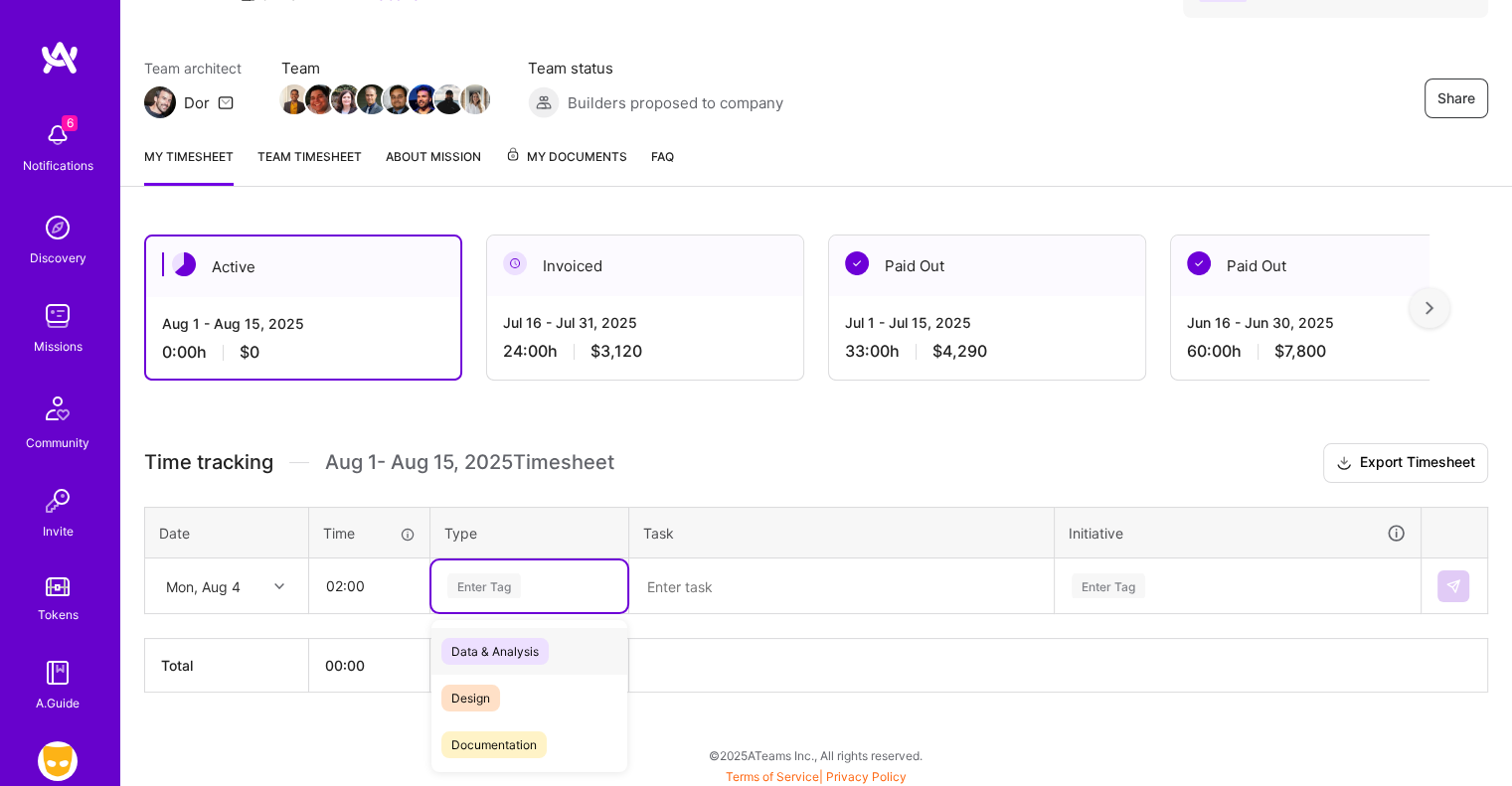 drag, startPoint x: 494, startPoint y: 649, endPoint x: 588, endPoint y: 614, distance: 100.30454 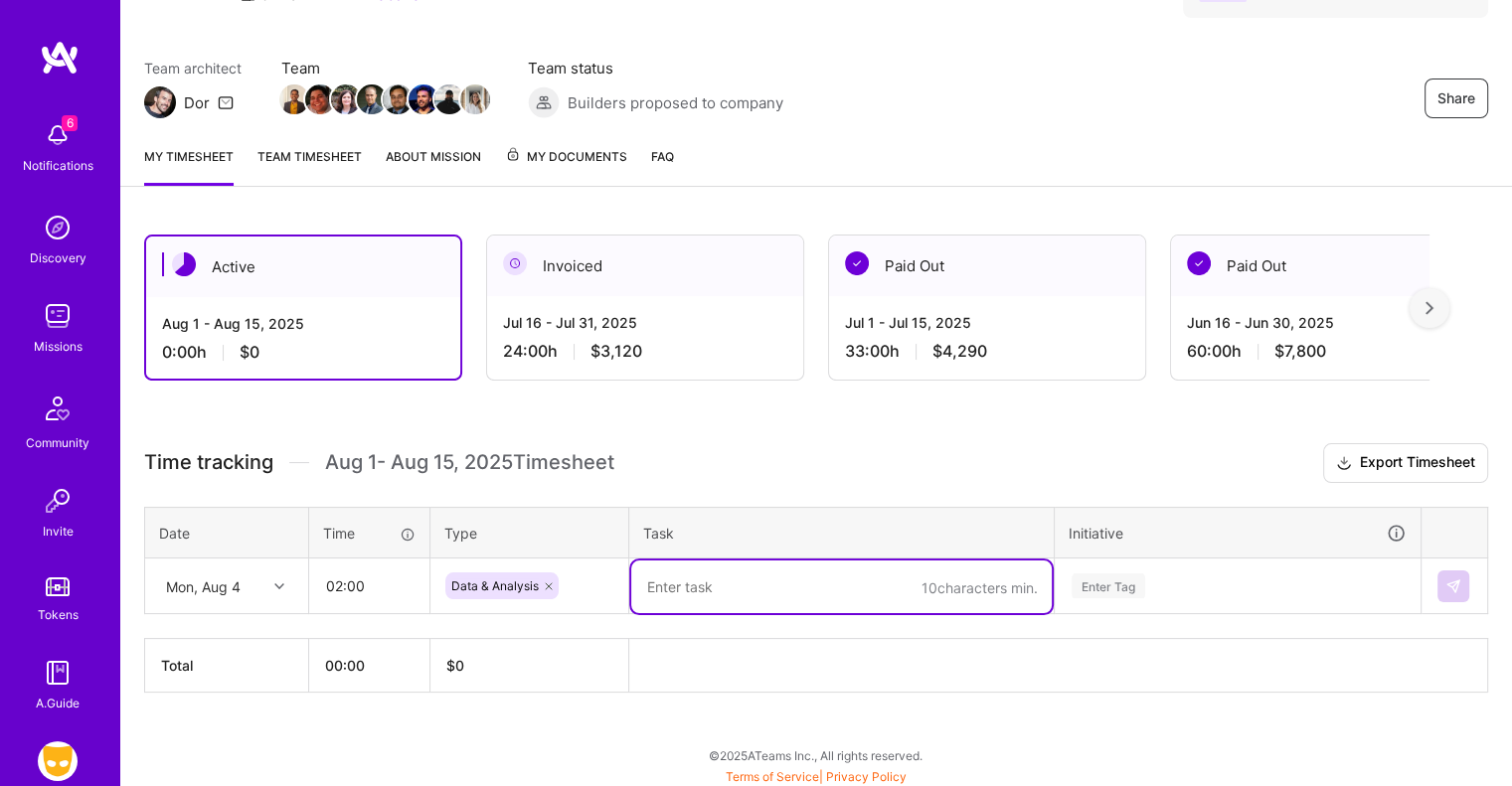 click at bounding box center [841, 586] 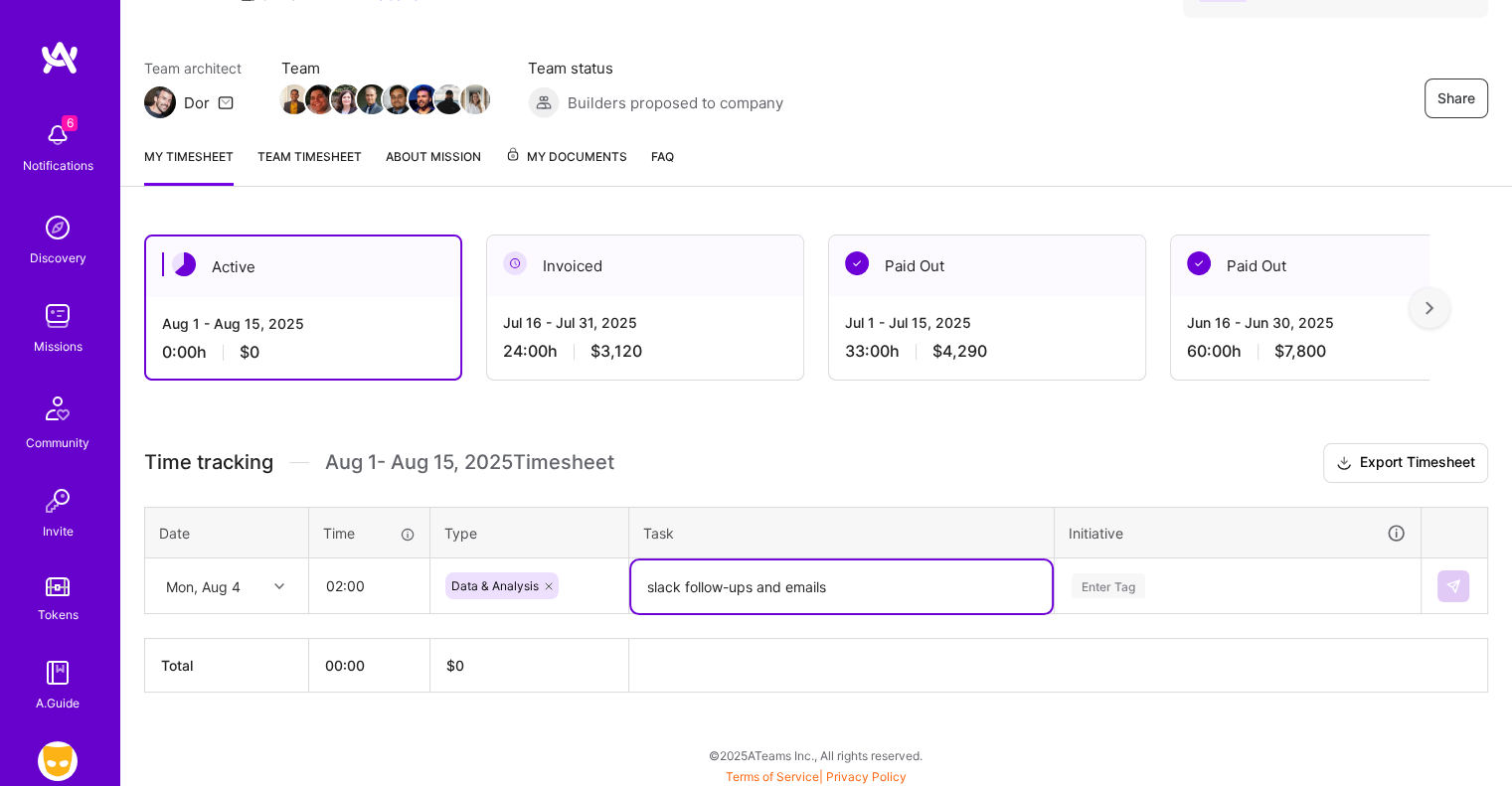 type on "slack follow-ups and emails" 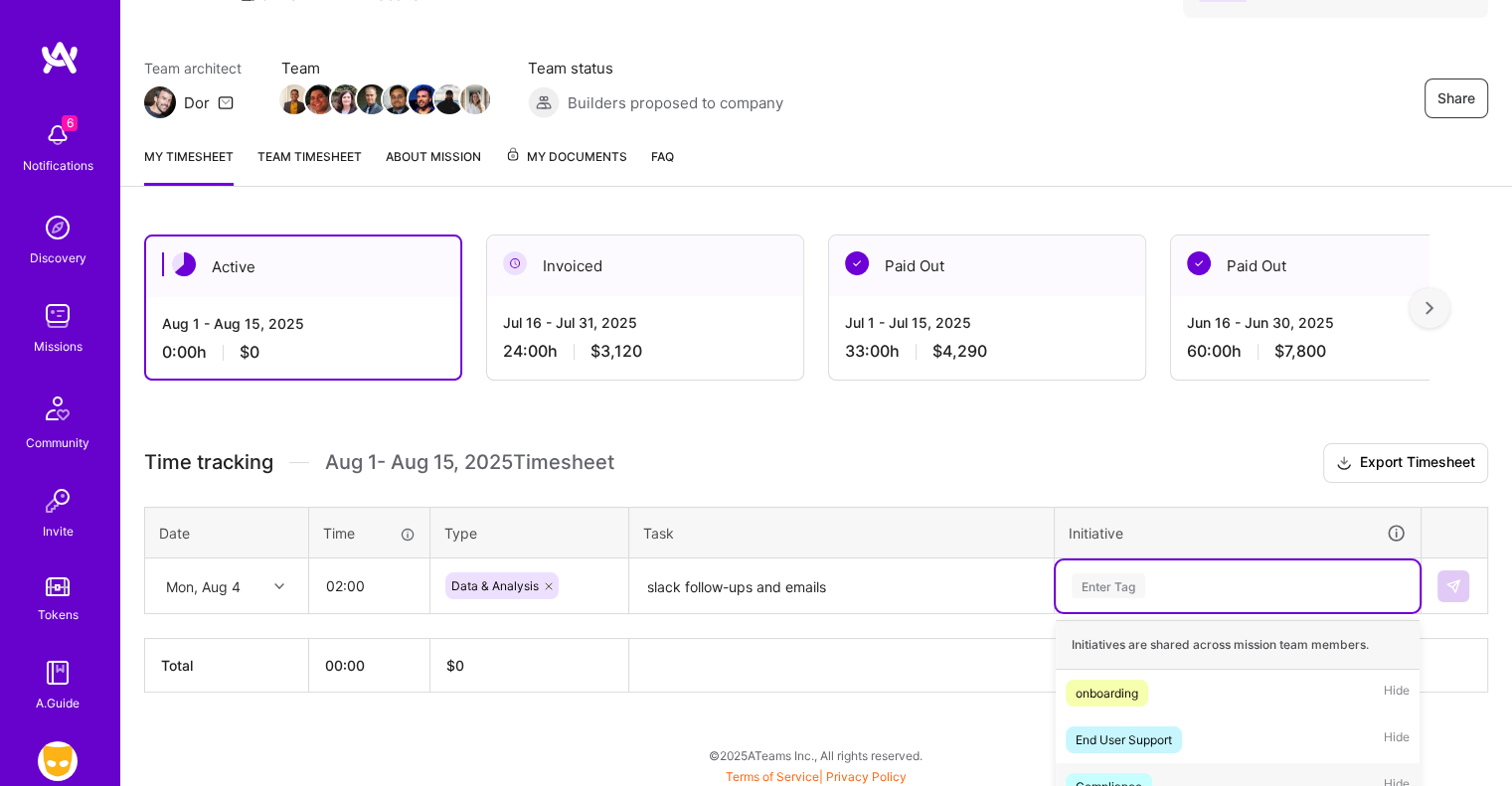 scroll, scrollTop: 370, scrollLeft: 0, axis: vertical 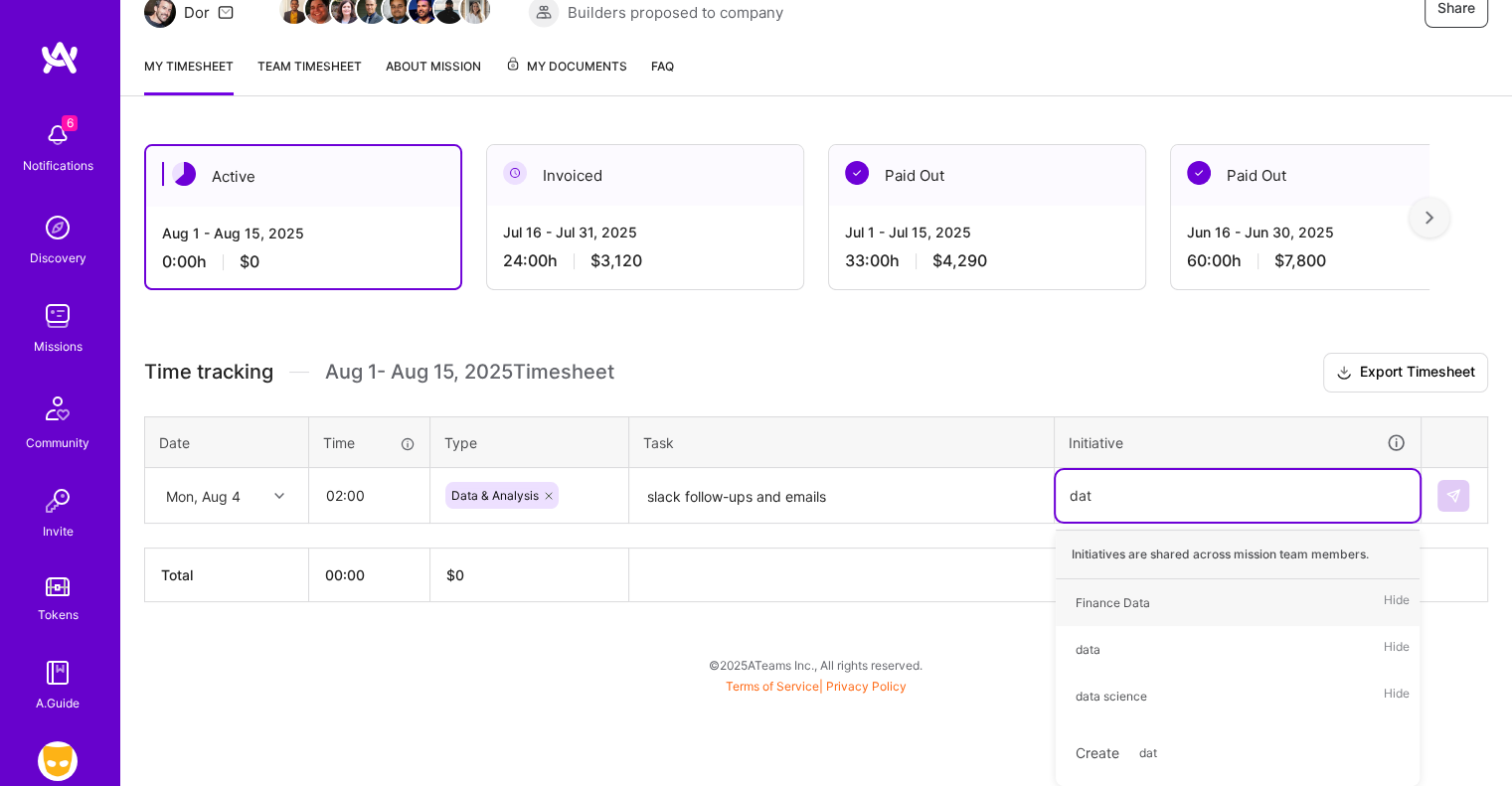 type on "data" 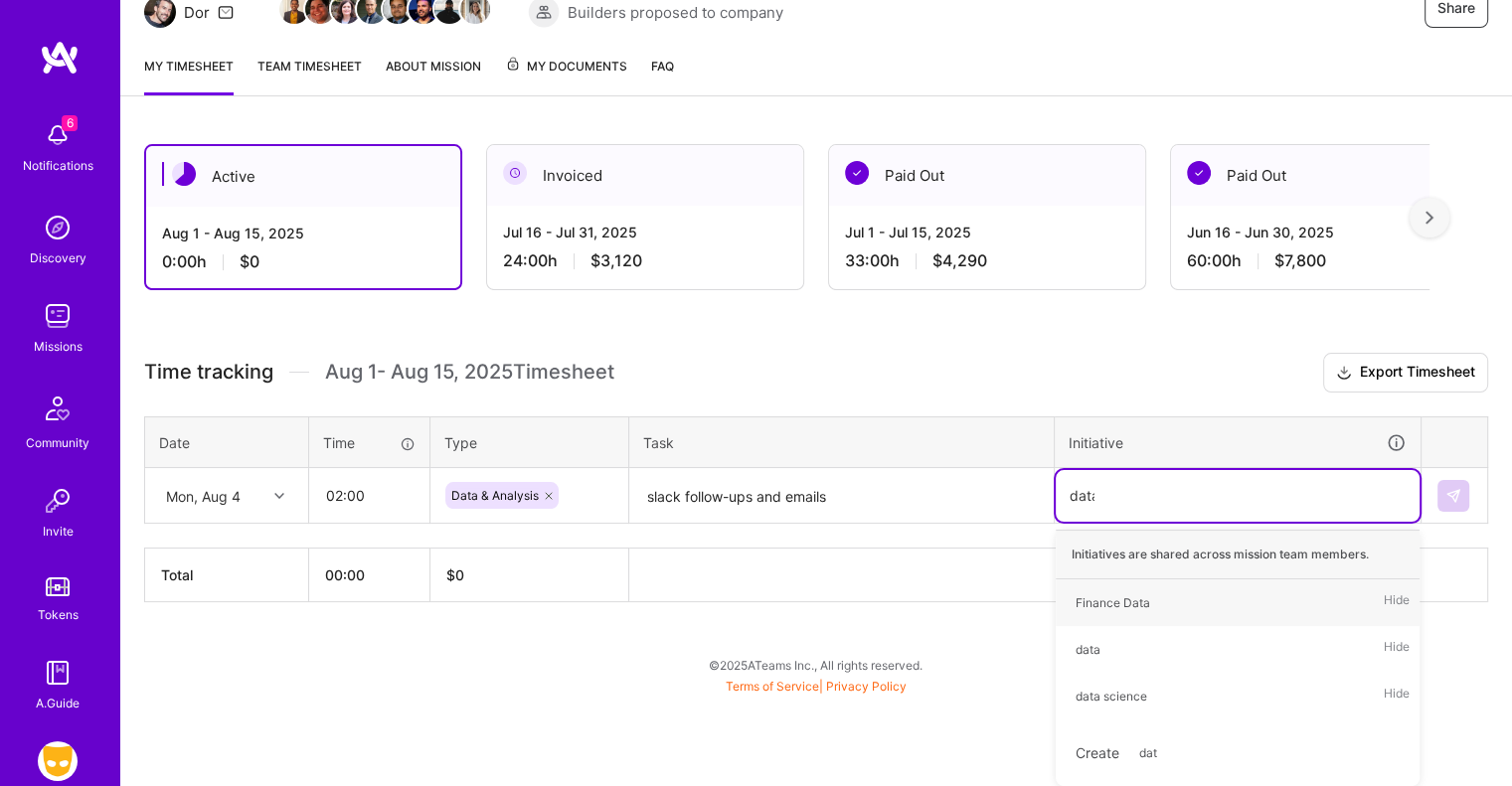 scroll, scrollTop: 151, scrollLeft: 0, axis: vertical 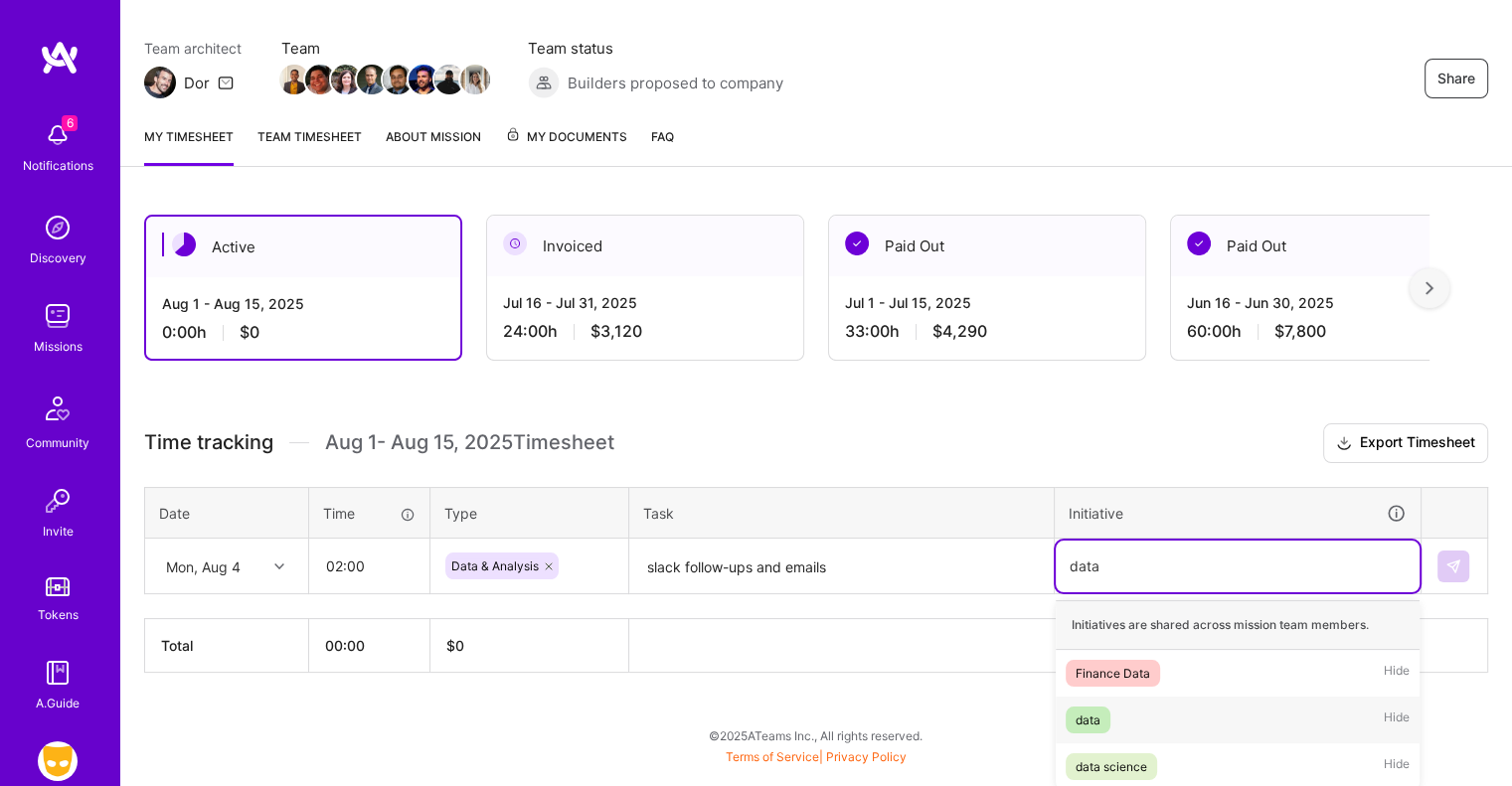 click on "data" at bounding box center [1088, 719] 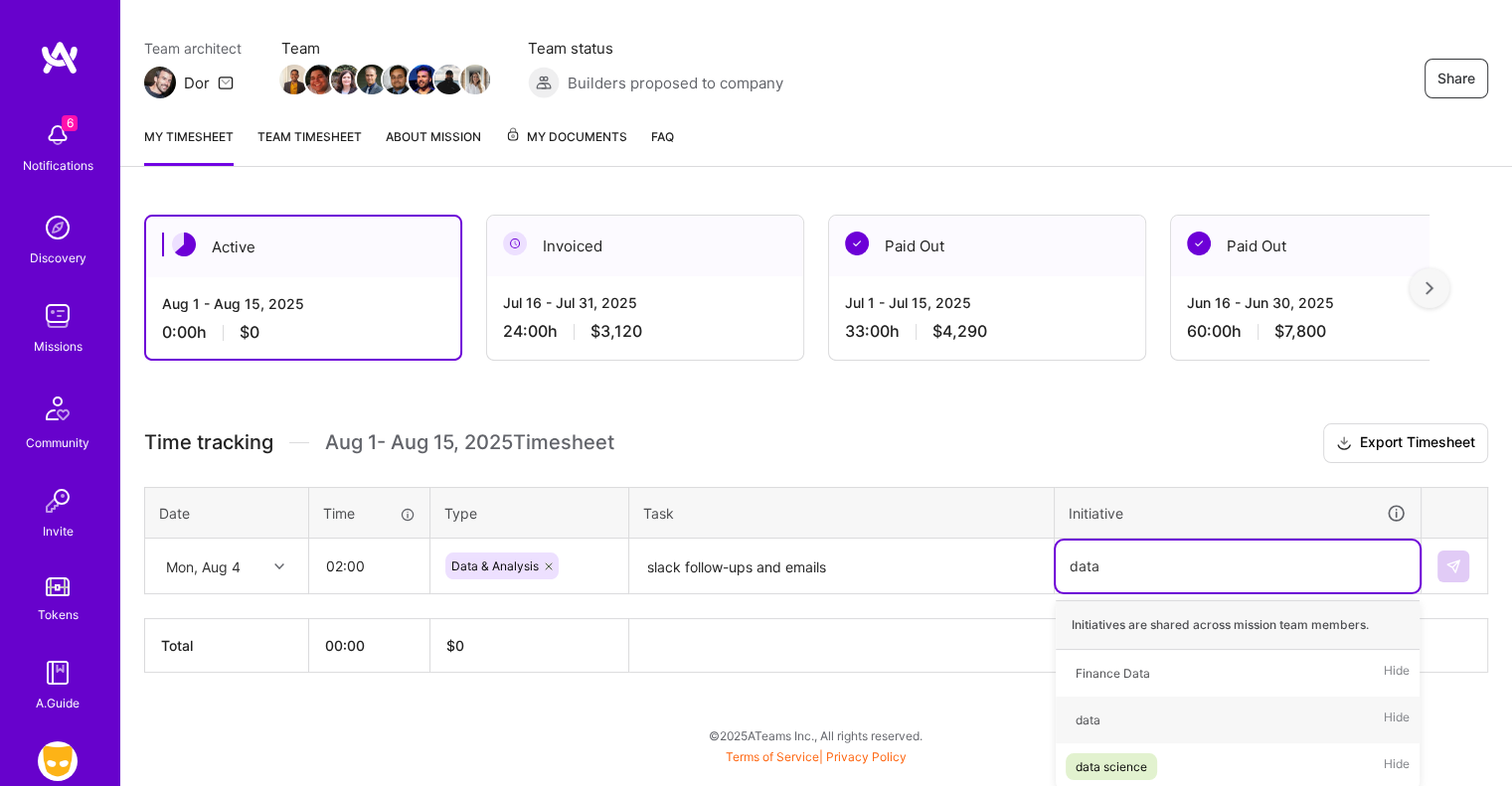 scroll, scrollTop: 131, scrollLeft: 0, axis: vertical 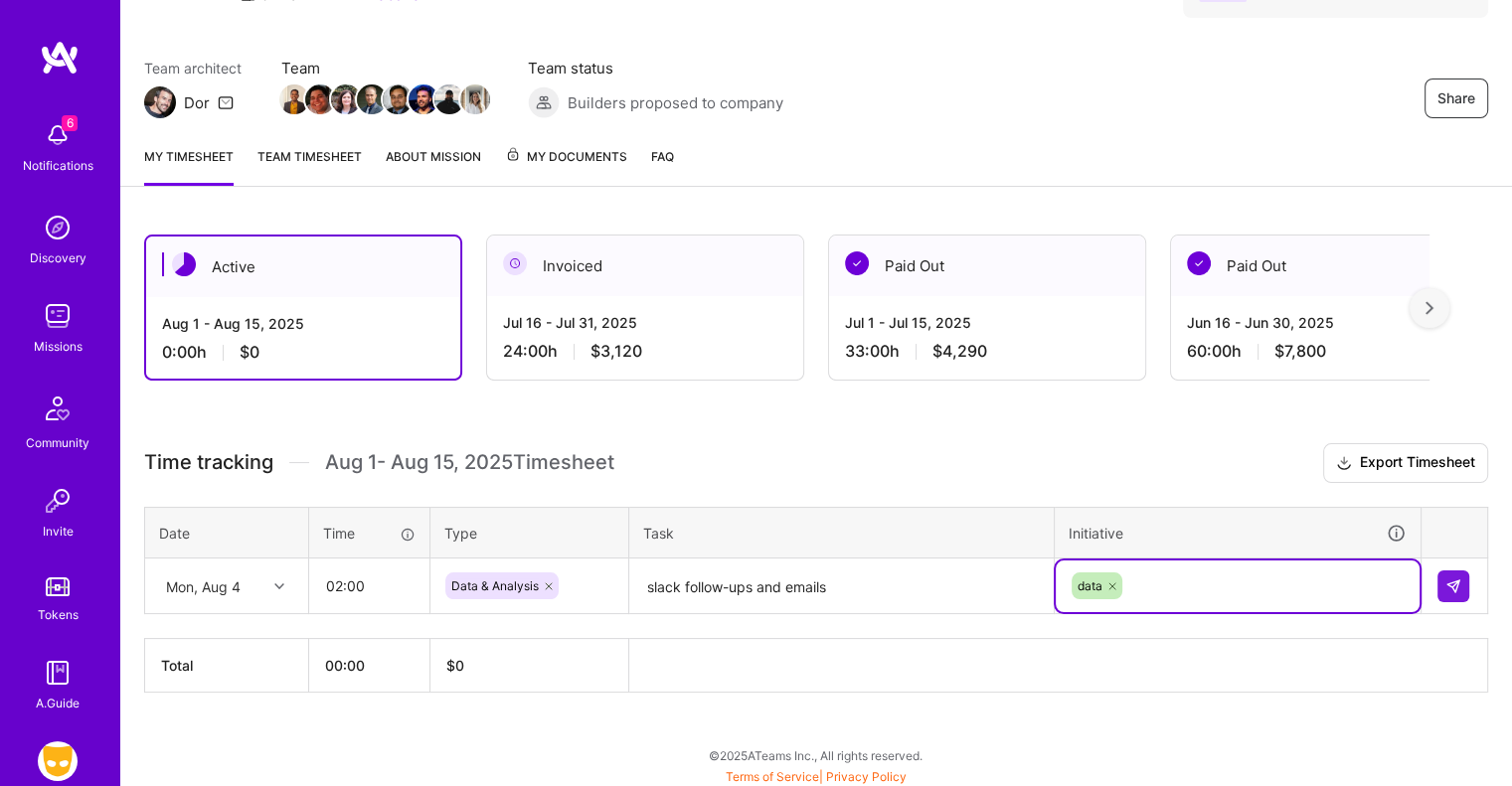 click 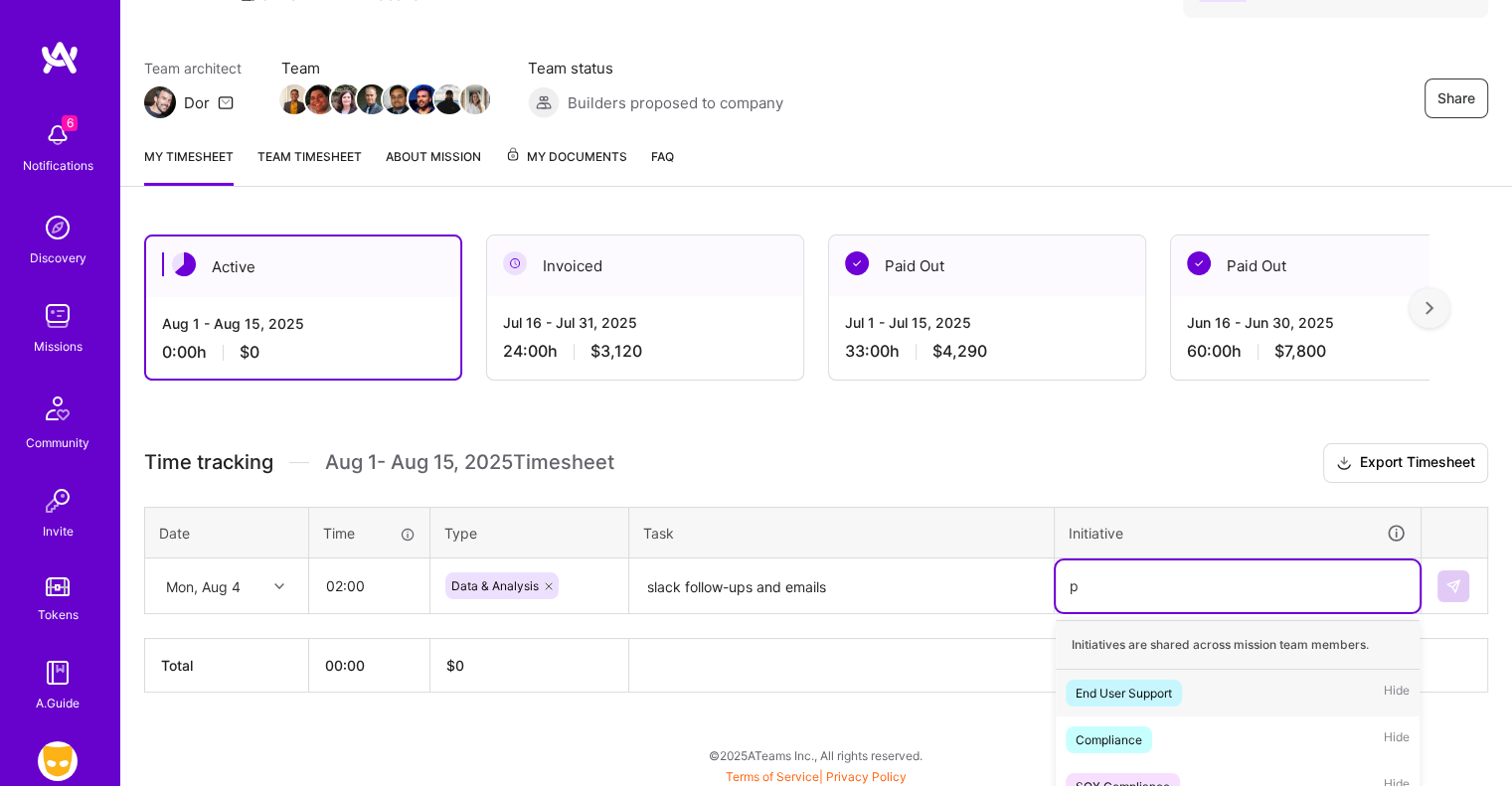scroll, scrollTop: 131, scrollLeft: 0, axis: vertical 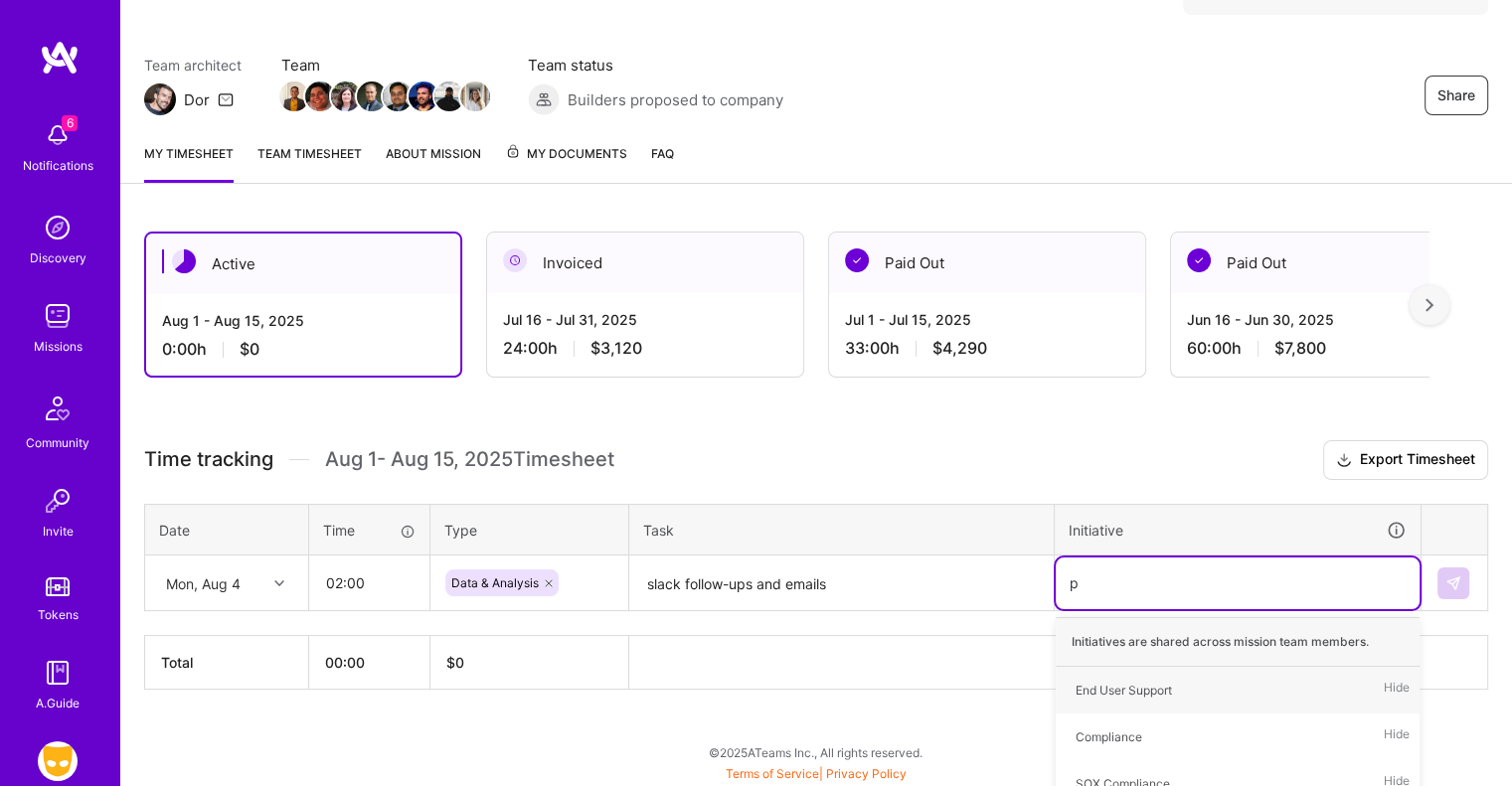 type on "pr" 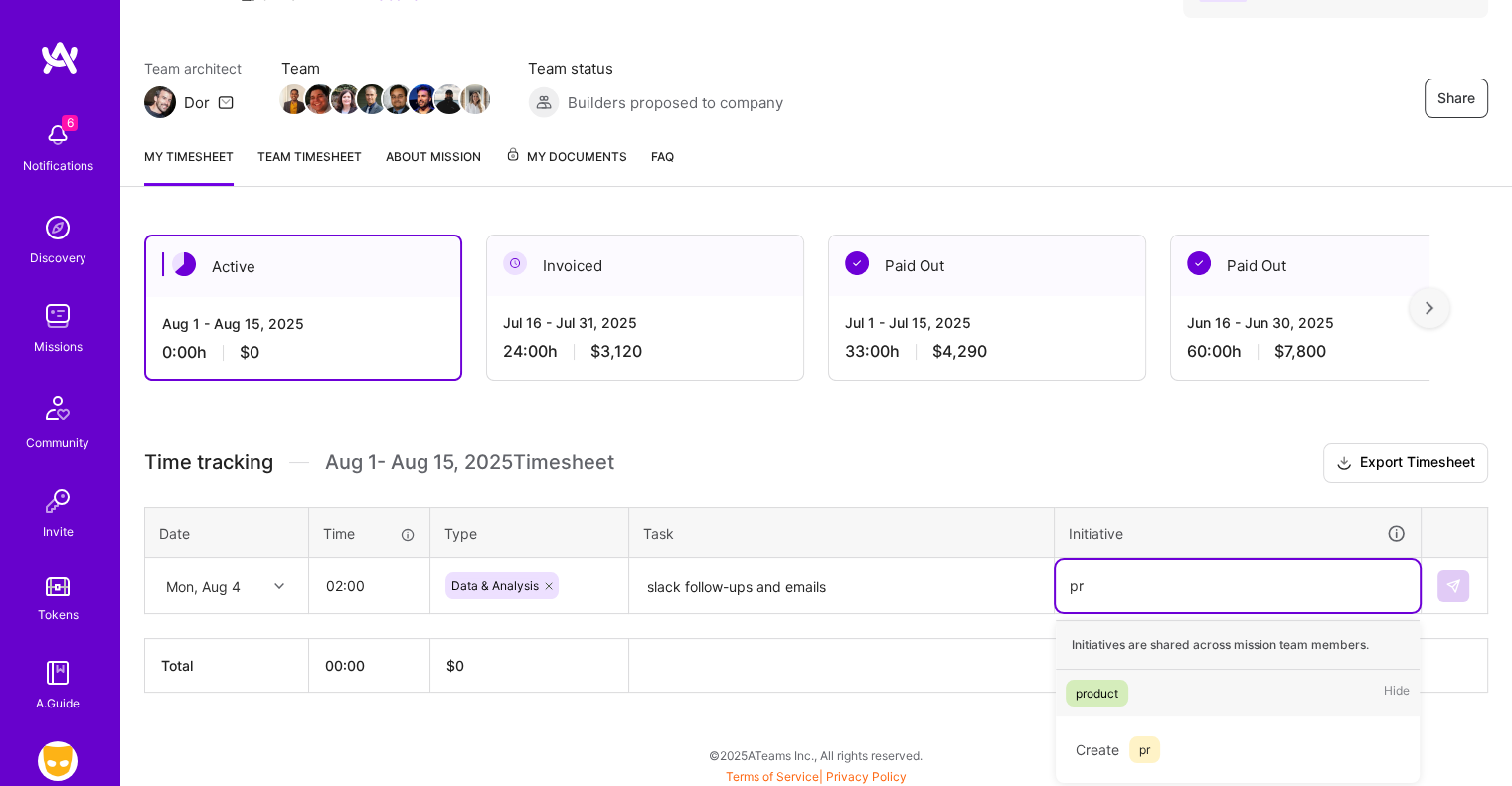 click on "product" at bounding box center (1096, 693) 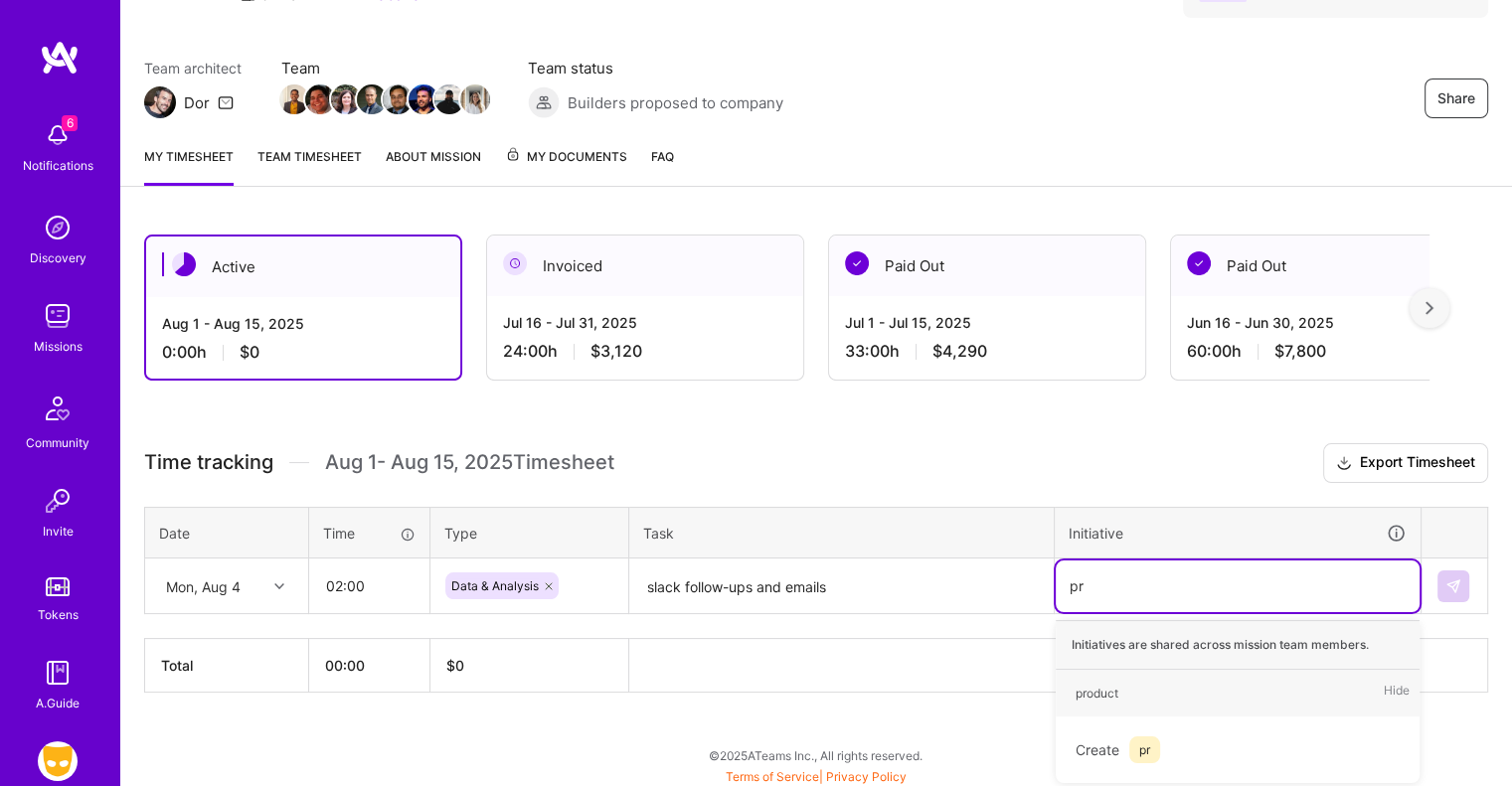 type 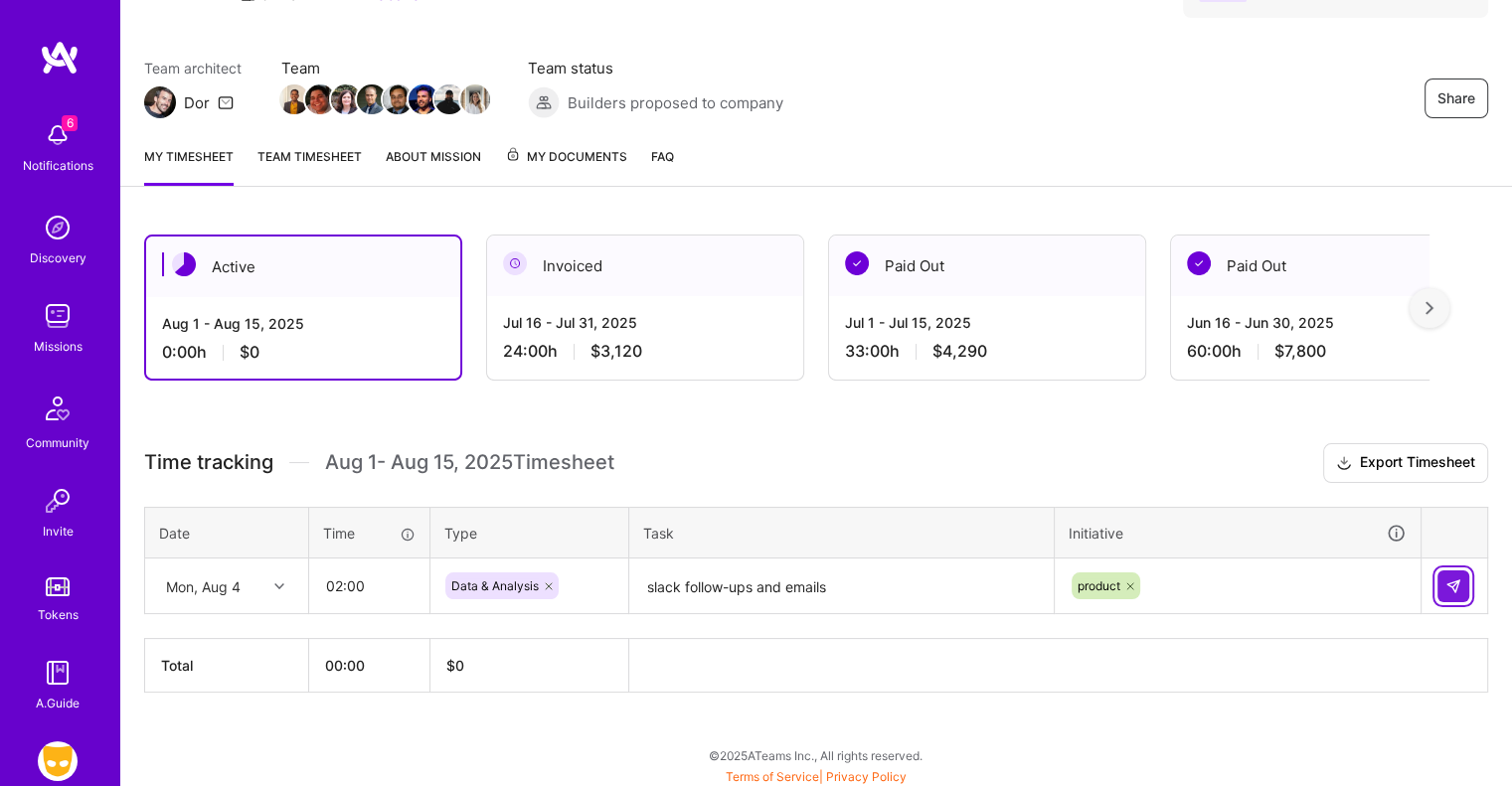 click at bounding box center [1453, 586] 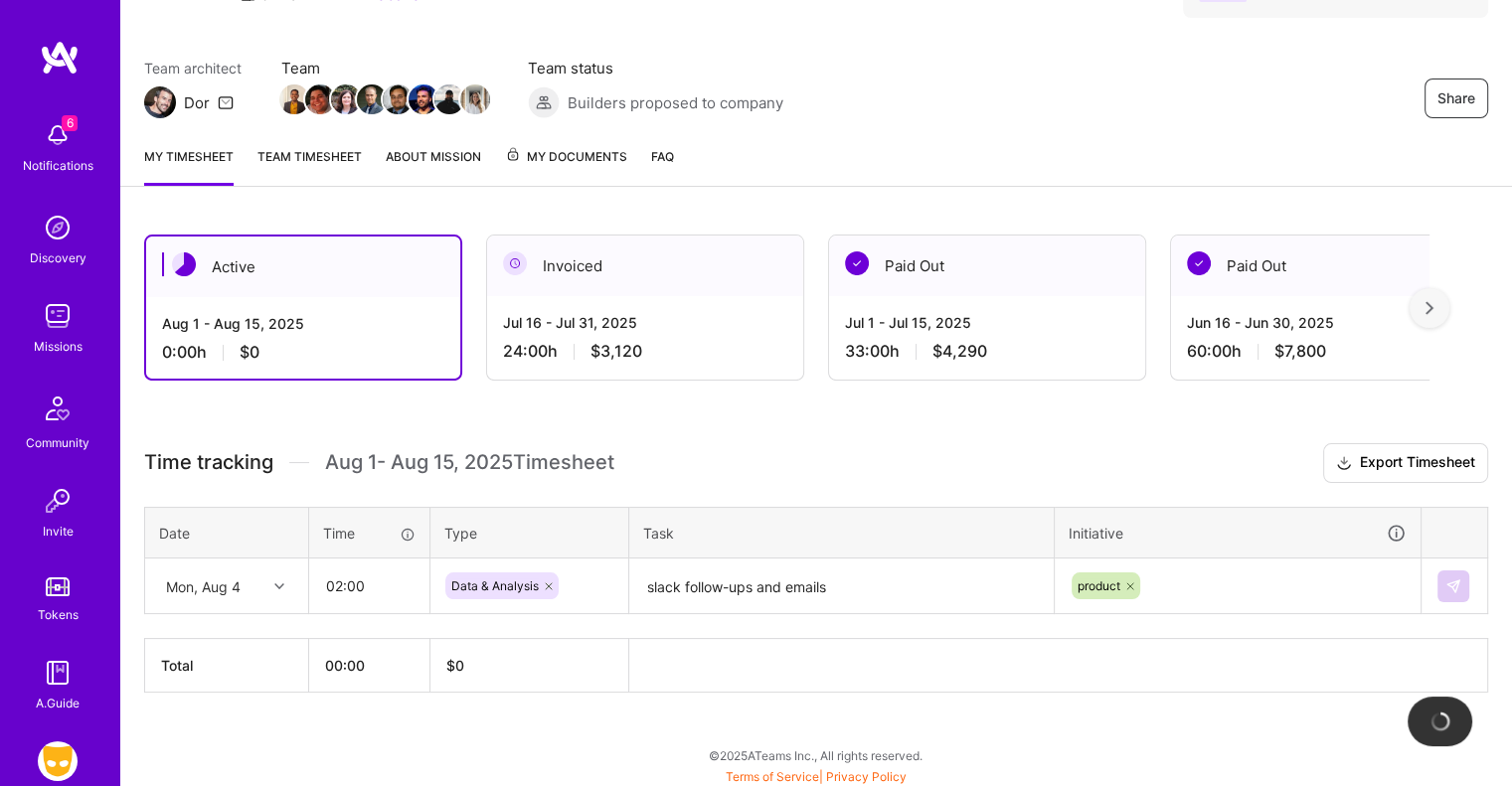 type 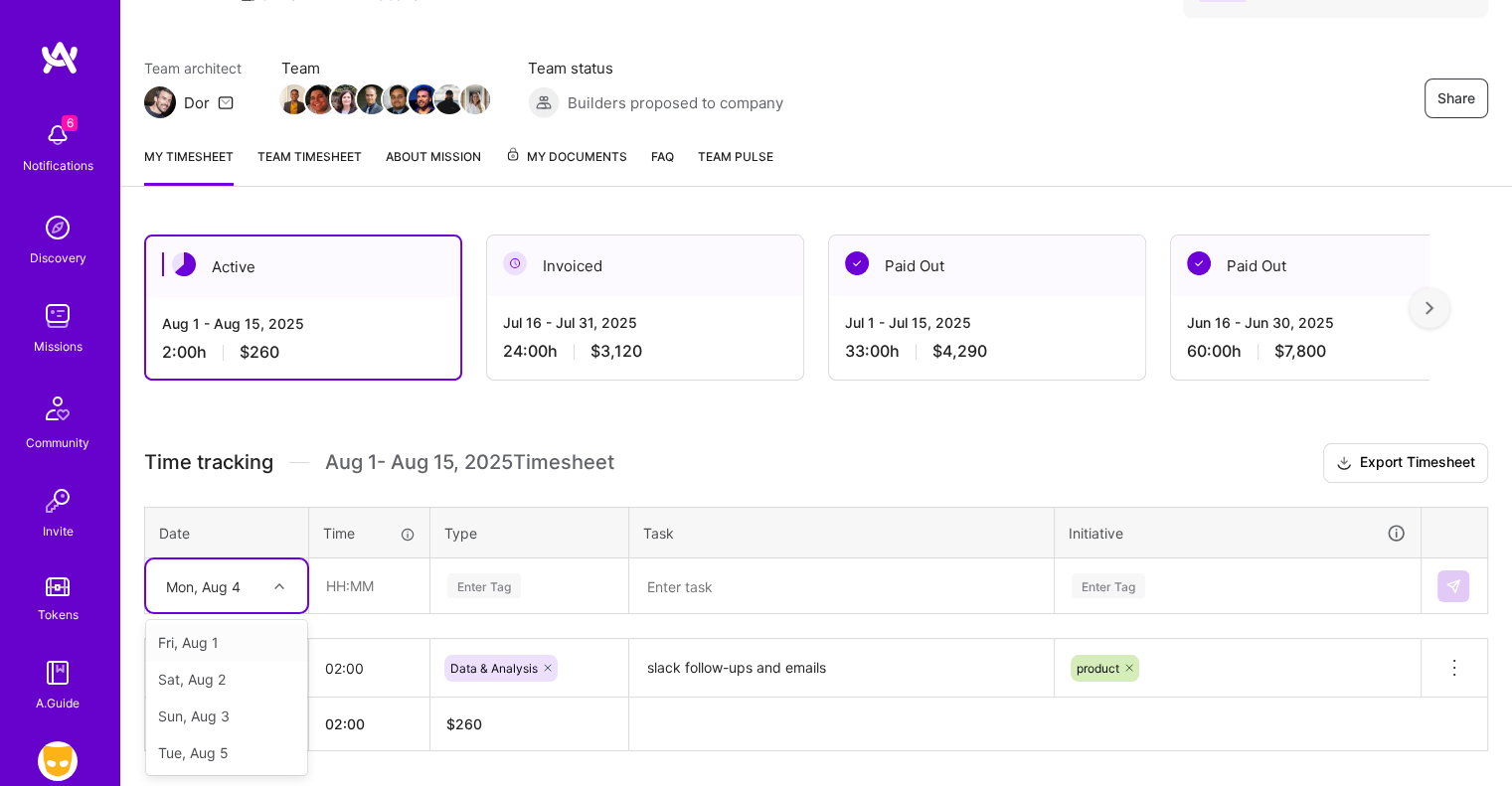 click on "Mon, Aug 4" at bounding box center [211, 585] 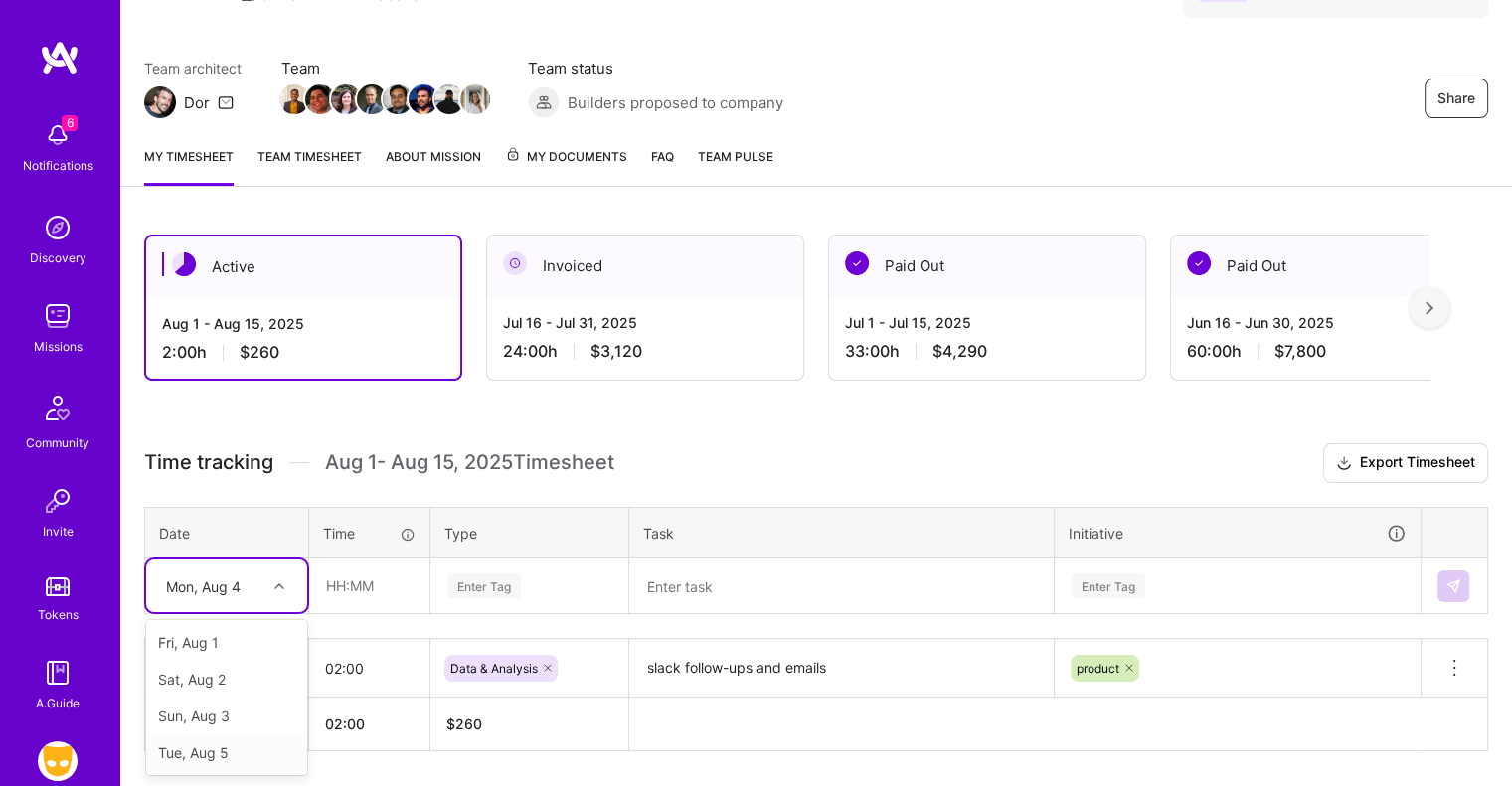 click on "Tue, Aug 5" at bounding box center (227, 752) 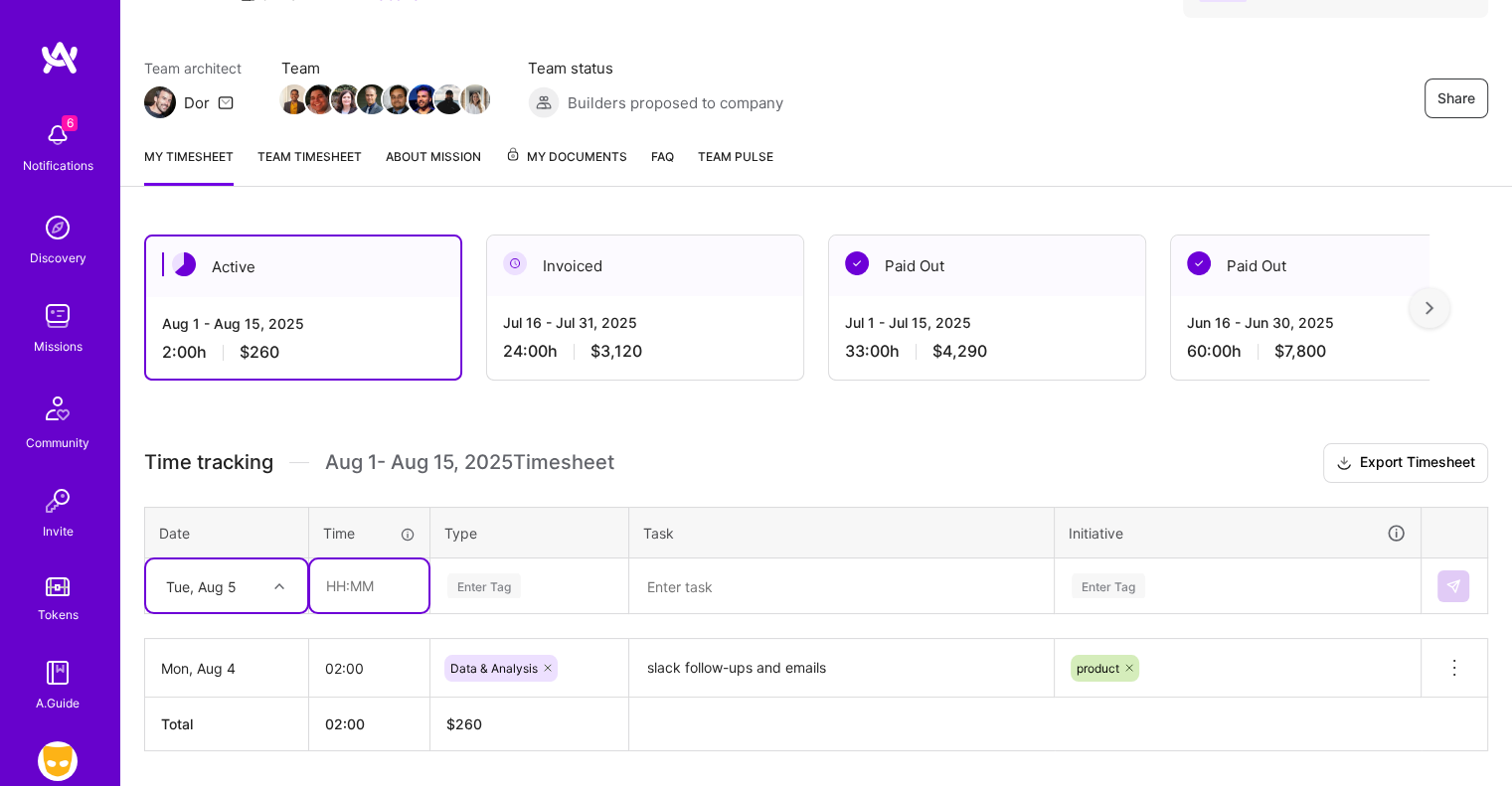 click at bounding box center (369, 585) 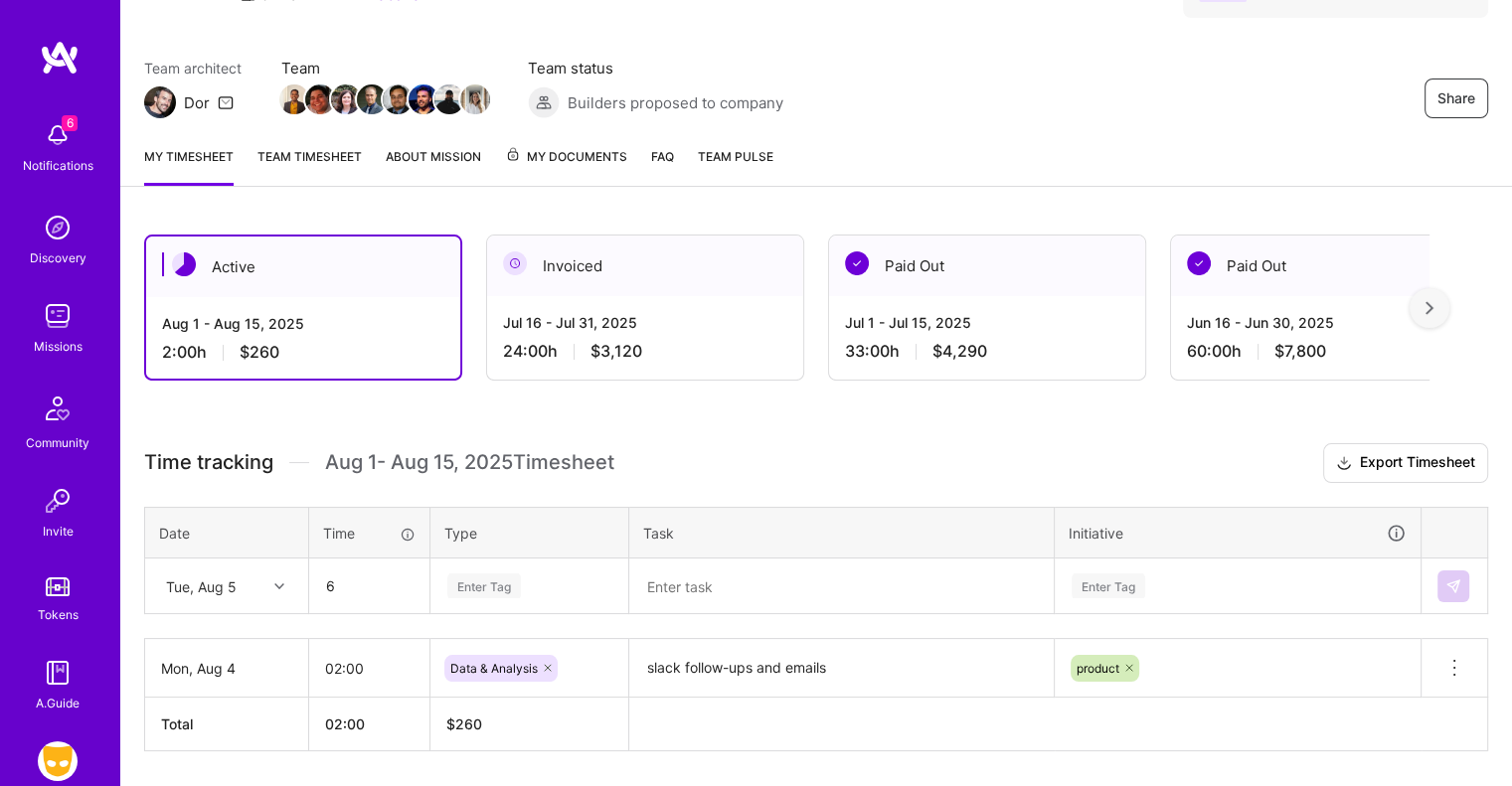 type on "06:00" 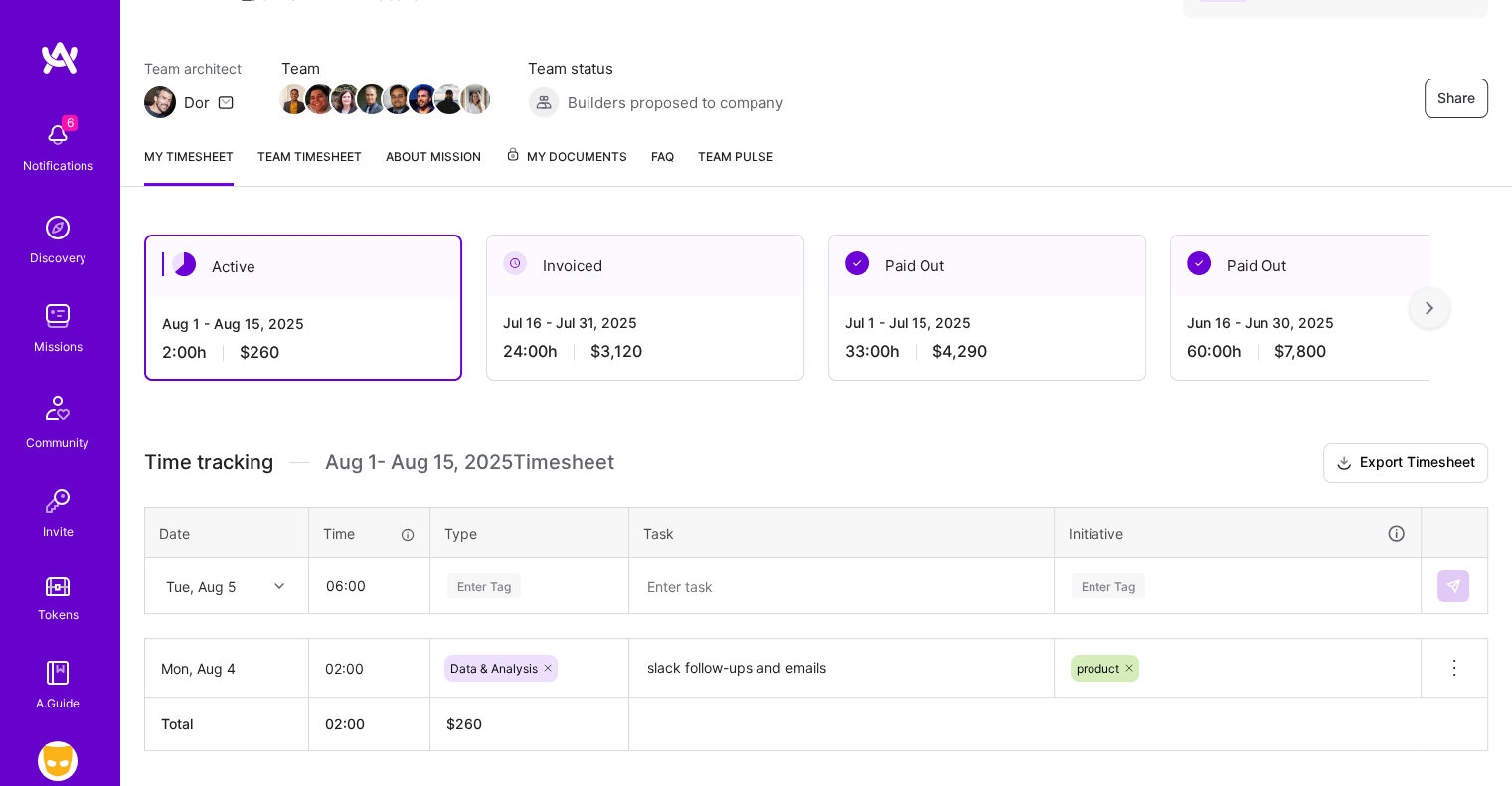 click on "Enter Tag" at bounding box center (529, 586) 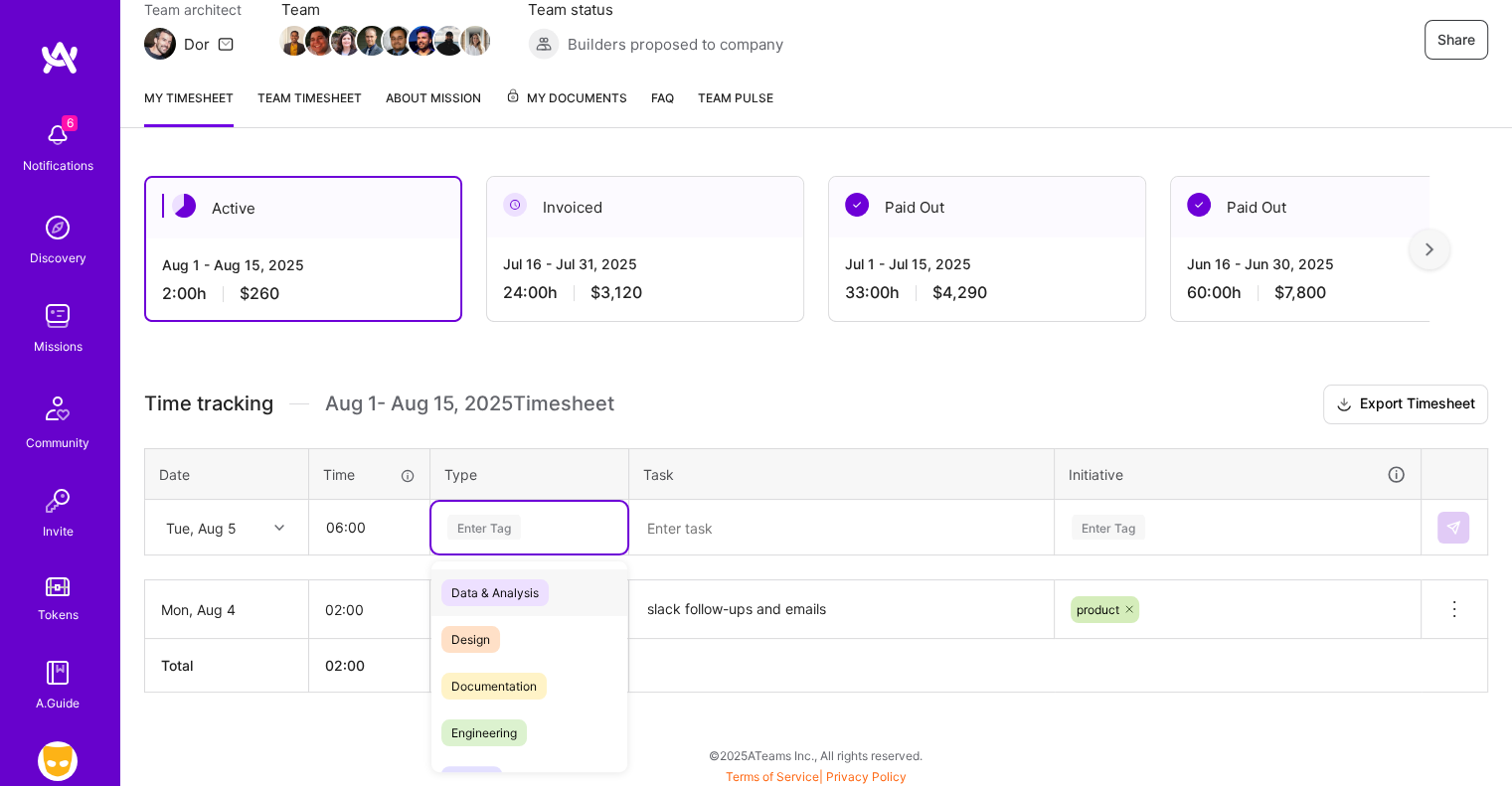 click on "Data & Analysis" at bounding box center [495, 592] 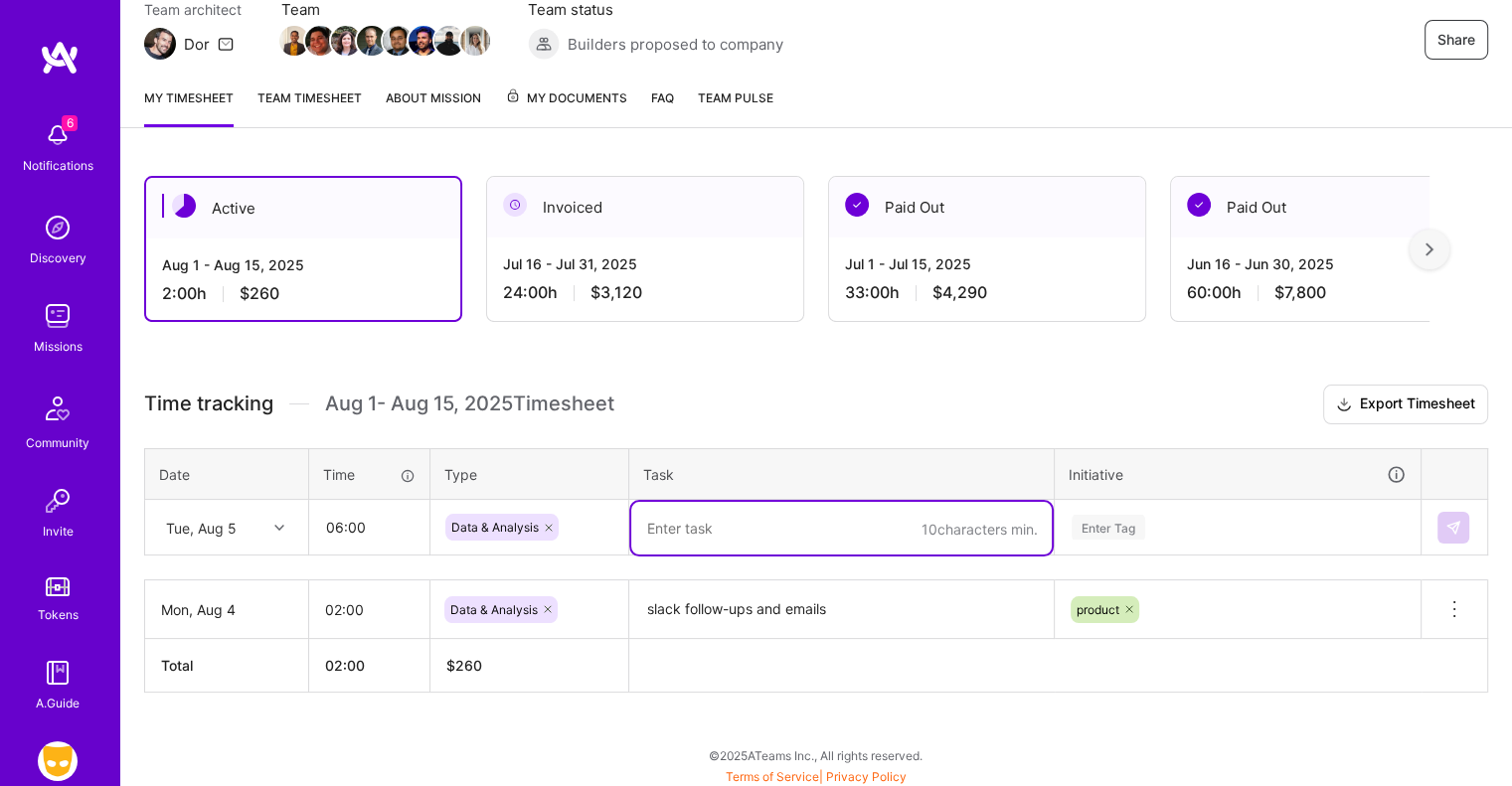 click at bounding box center [841, 528] 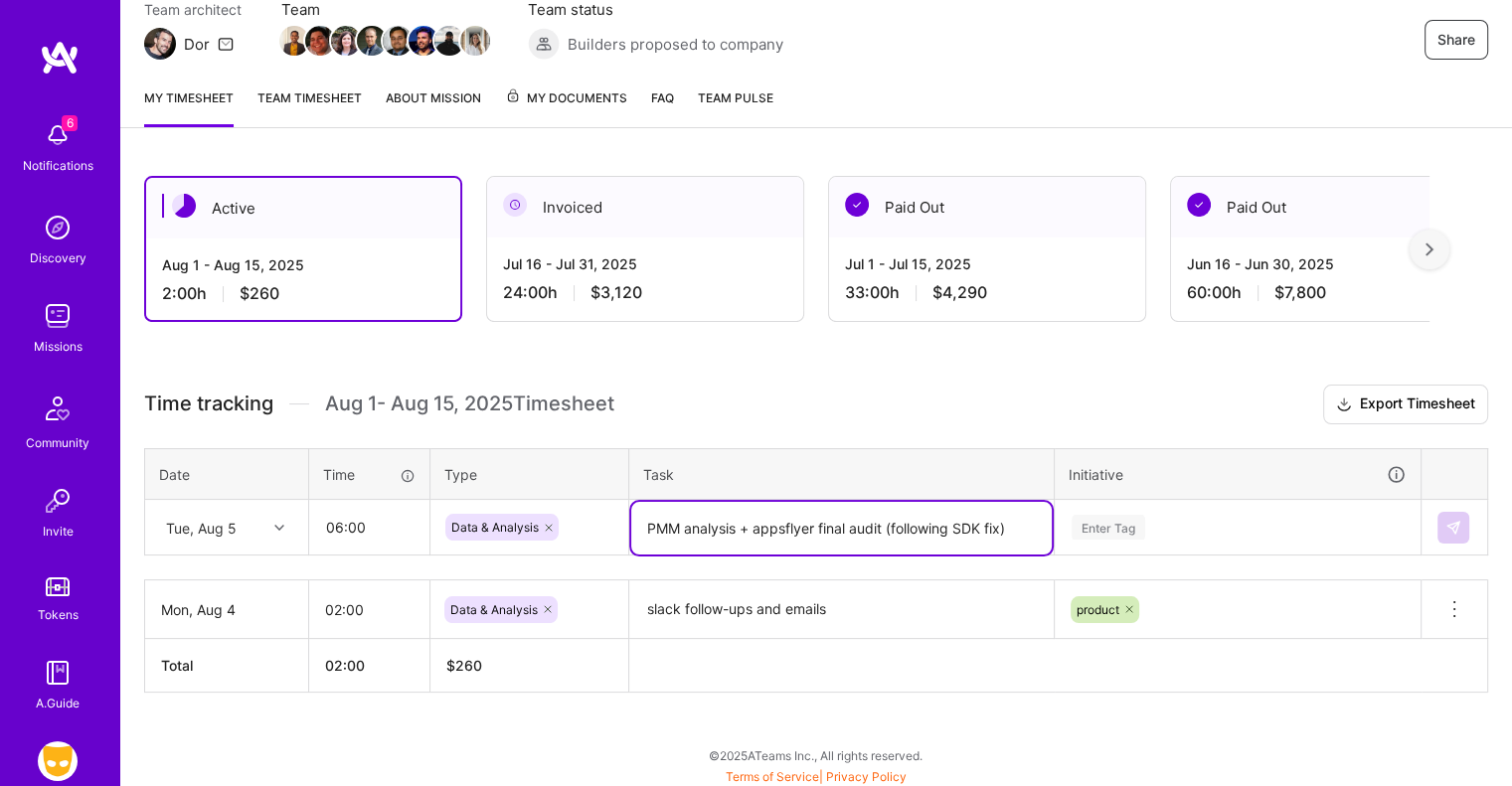type on "PMM analysis + appsflyer final audit (following SDK fix)" 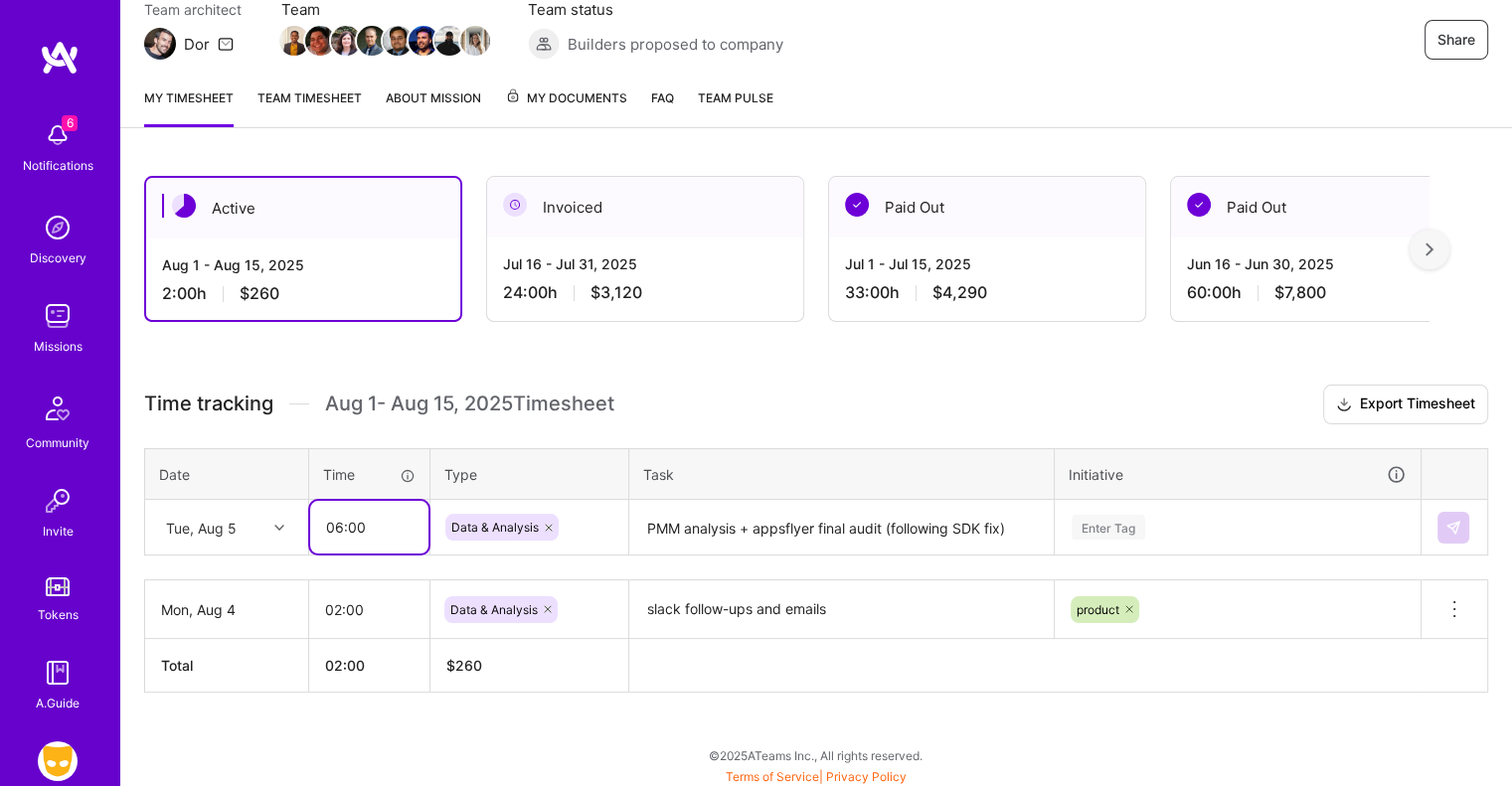 click on "06:00" at bounding box center (369, 527) 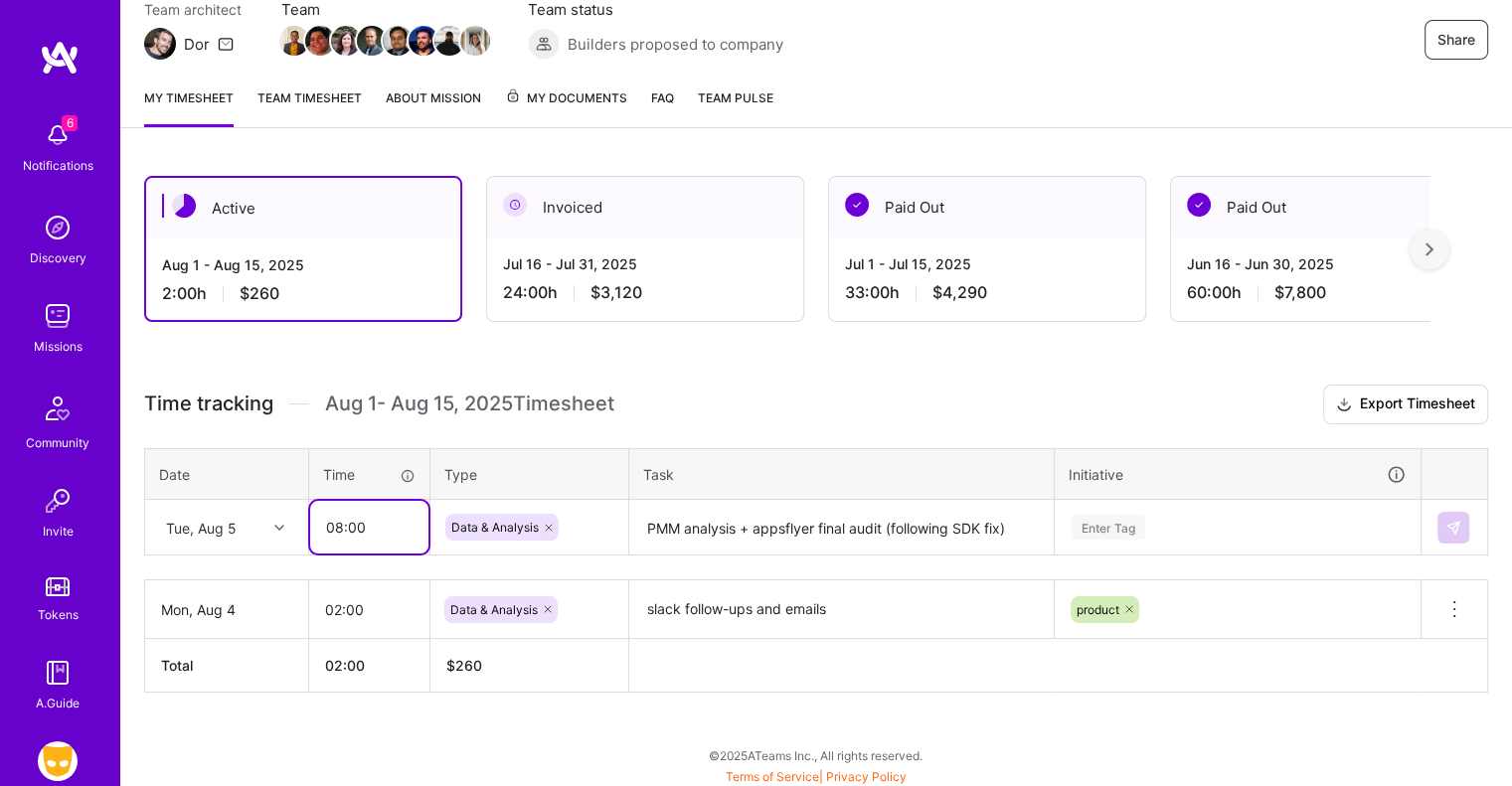 type on "08:00" 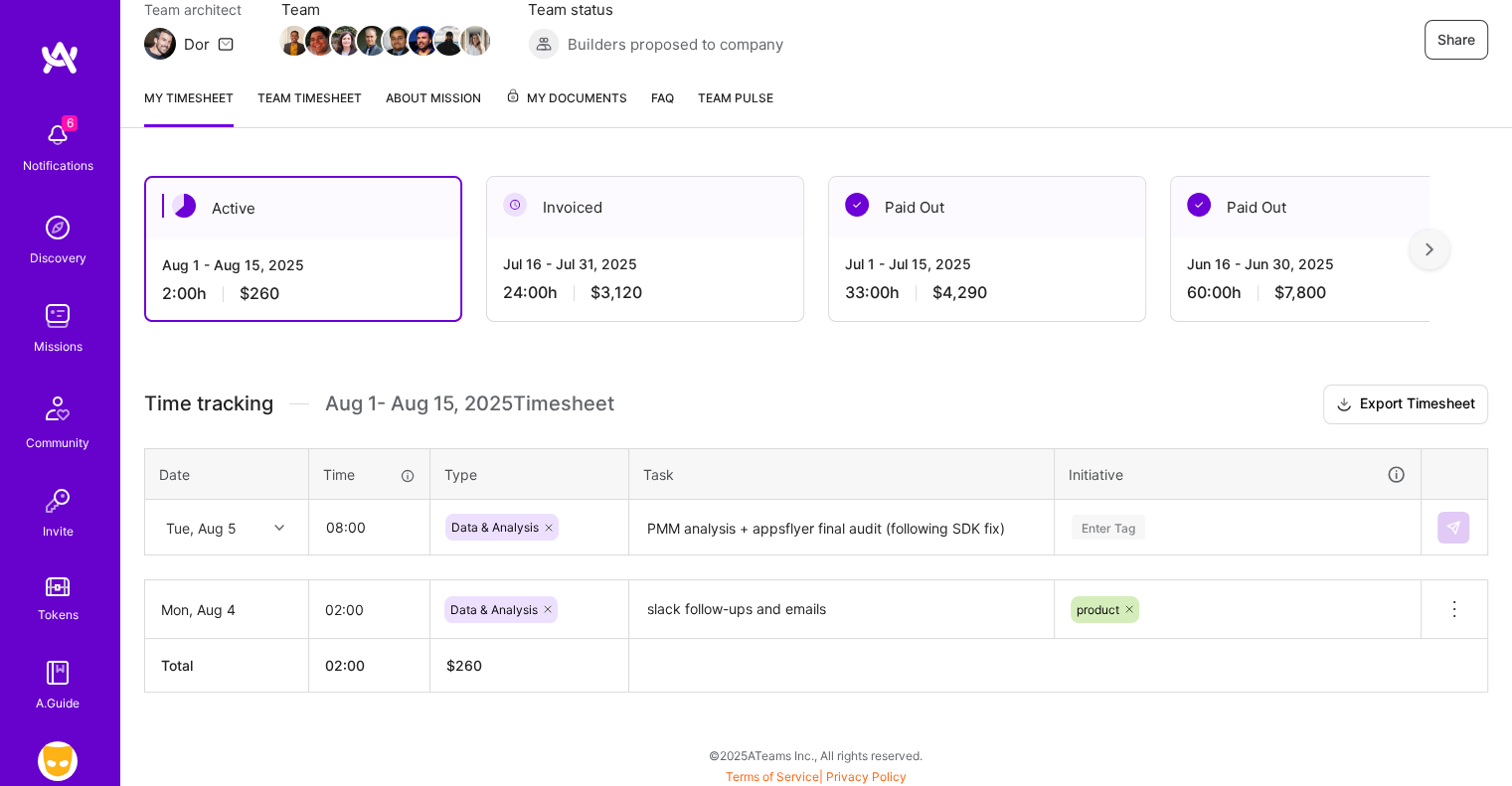 click on "Enter Tag" at bounding box center (1238, 528) 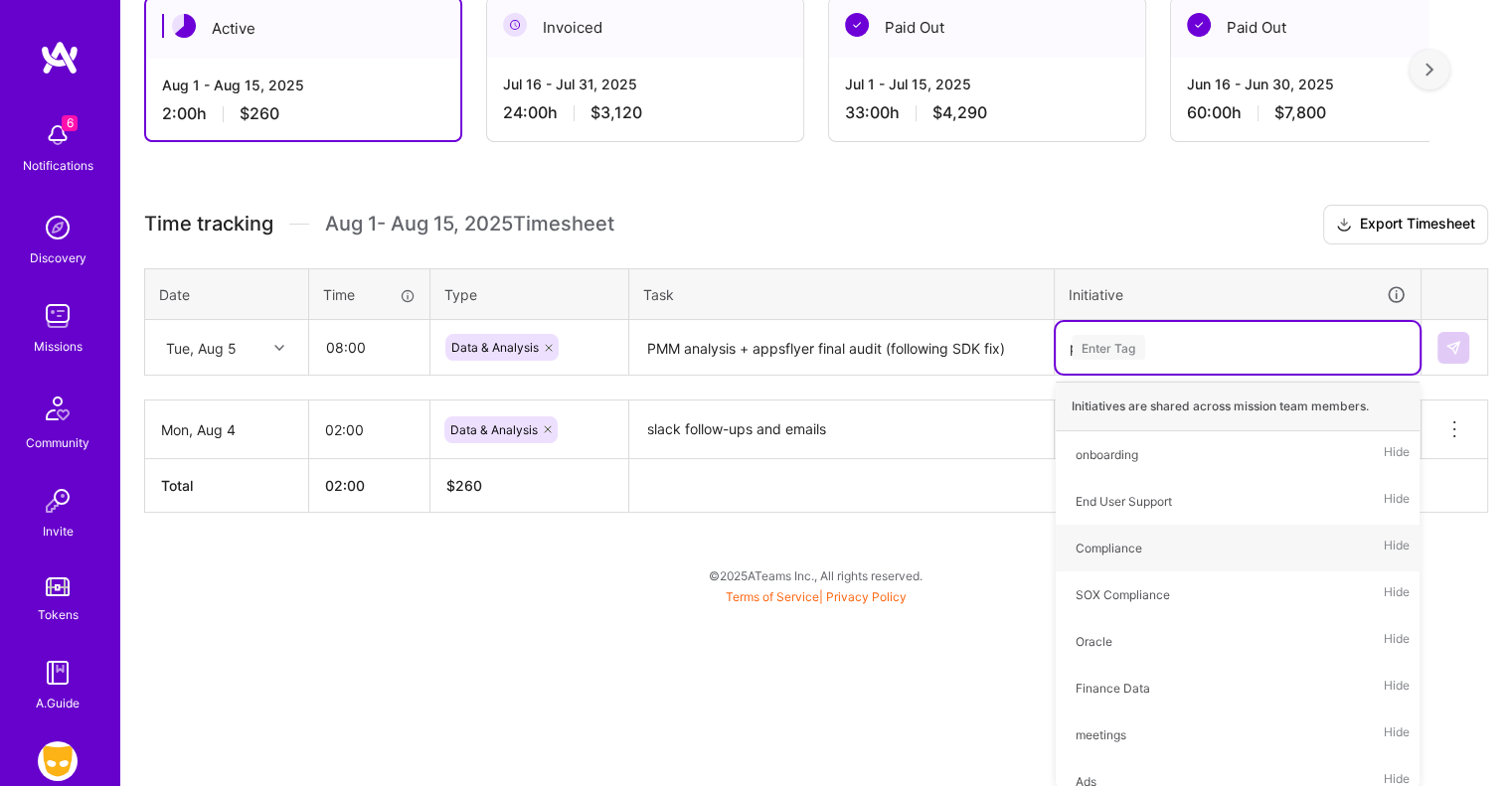 scroll, scrollTop: 190, scrollLeft: 0, axis: vertical 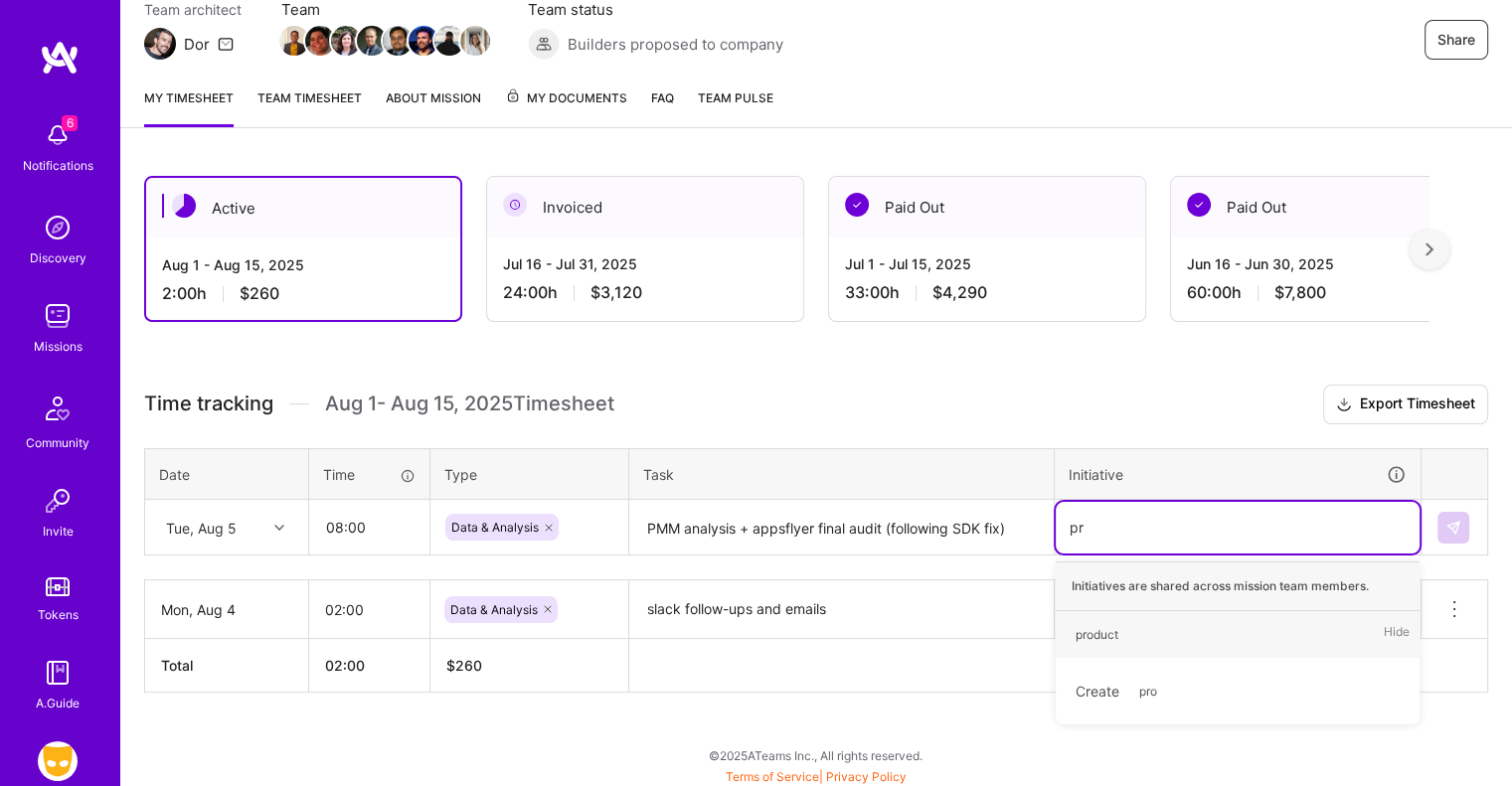 type on "p" 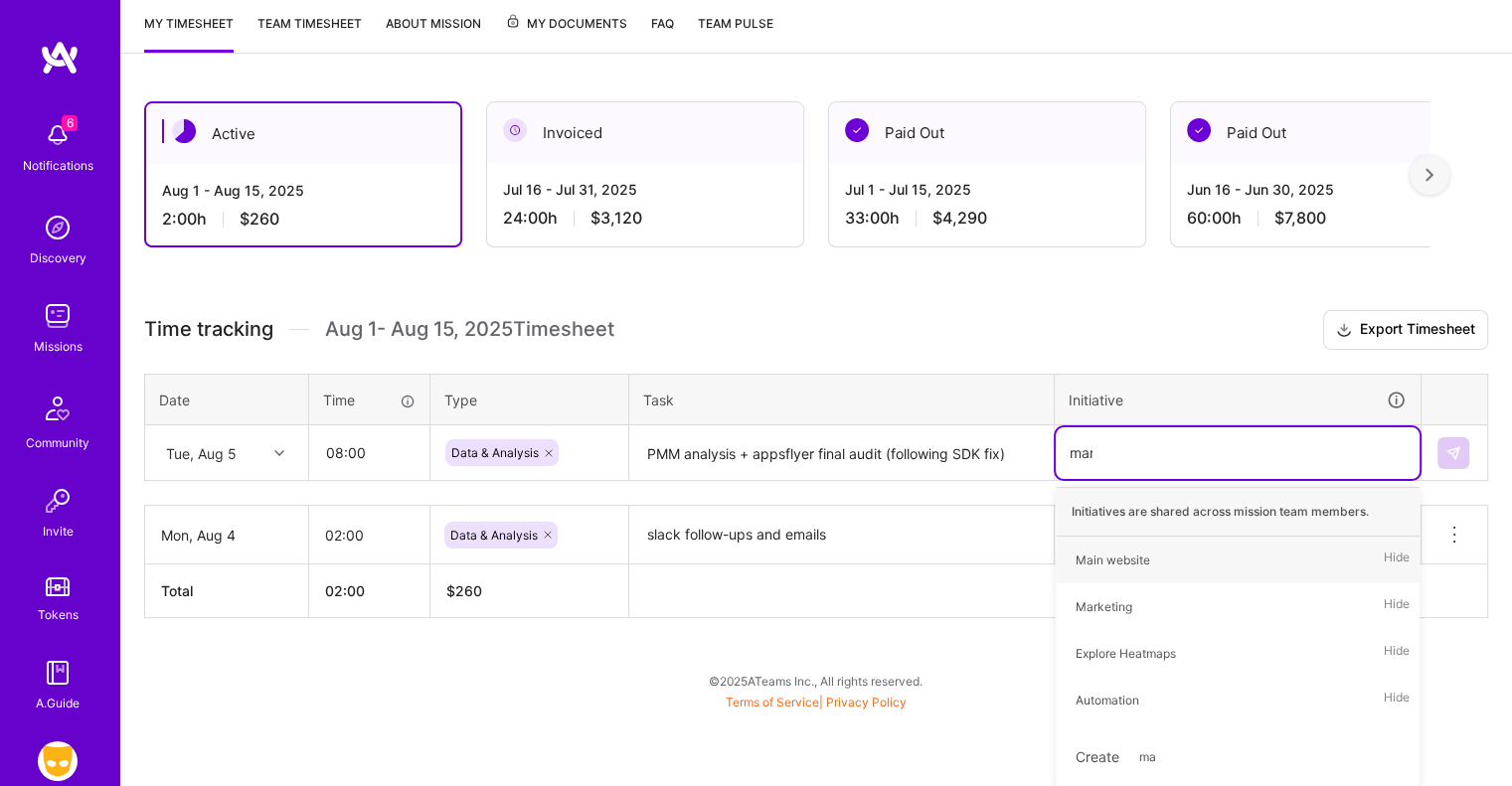 scroll, scrollTop: 190, scrollLeft: 0, axis: vertical 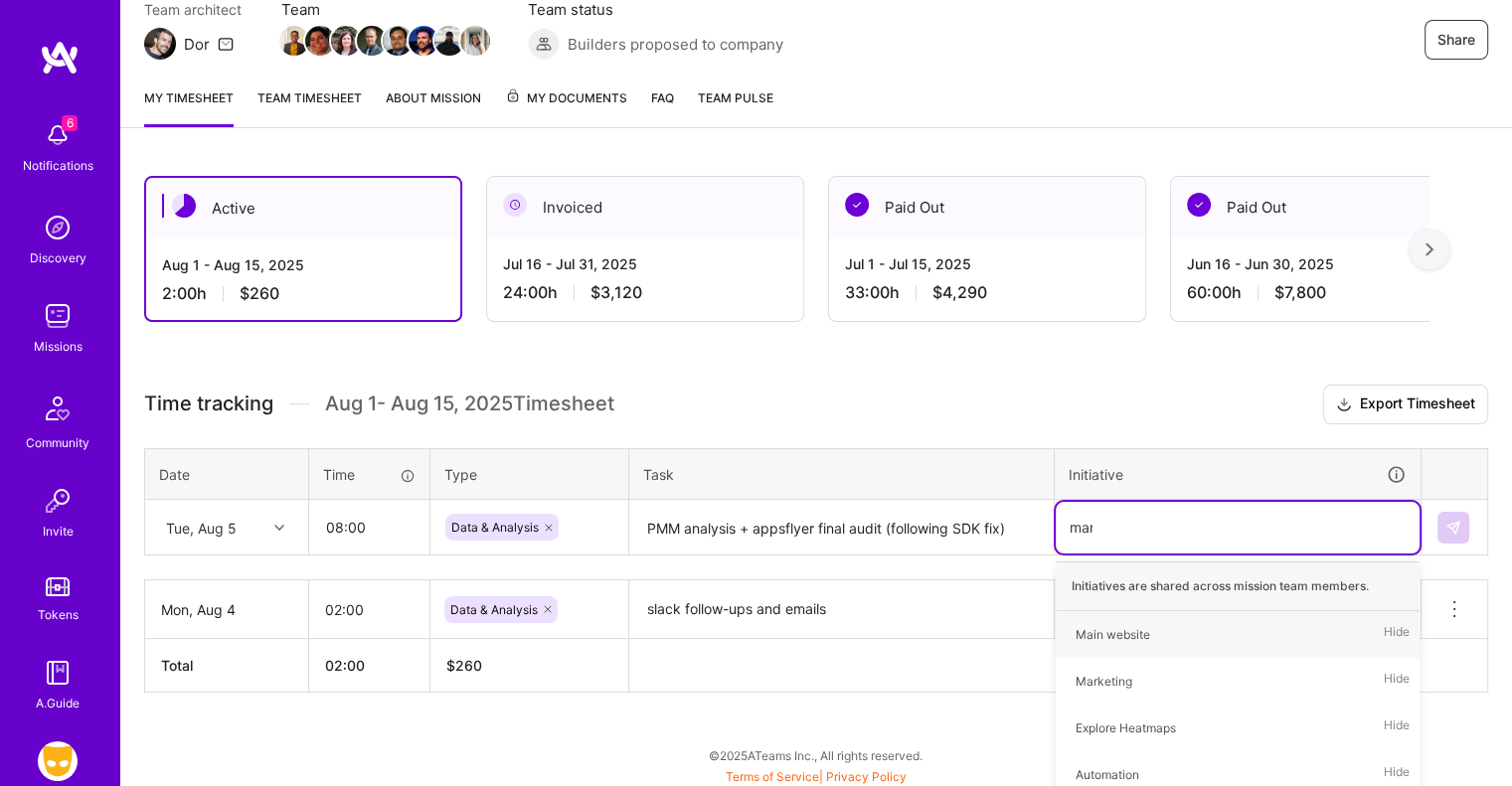 type on "mark" 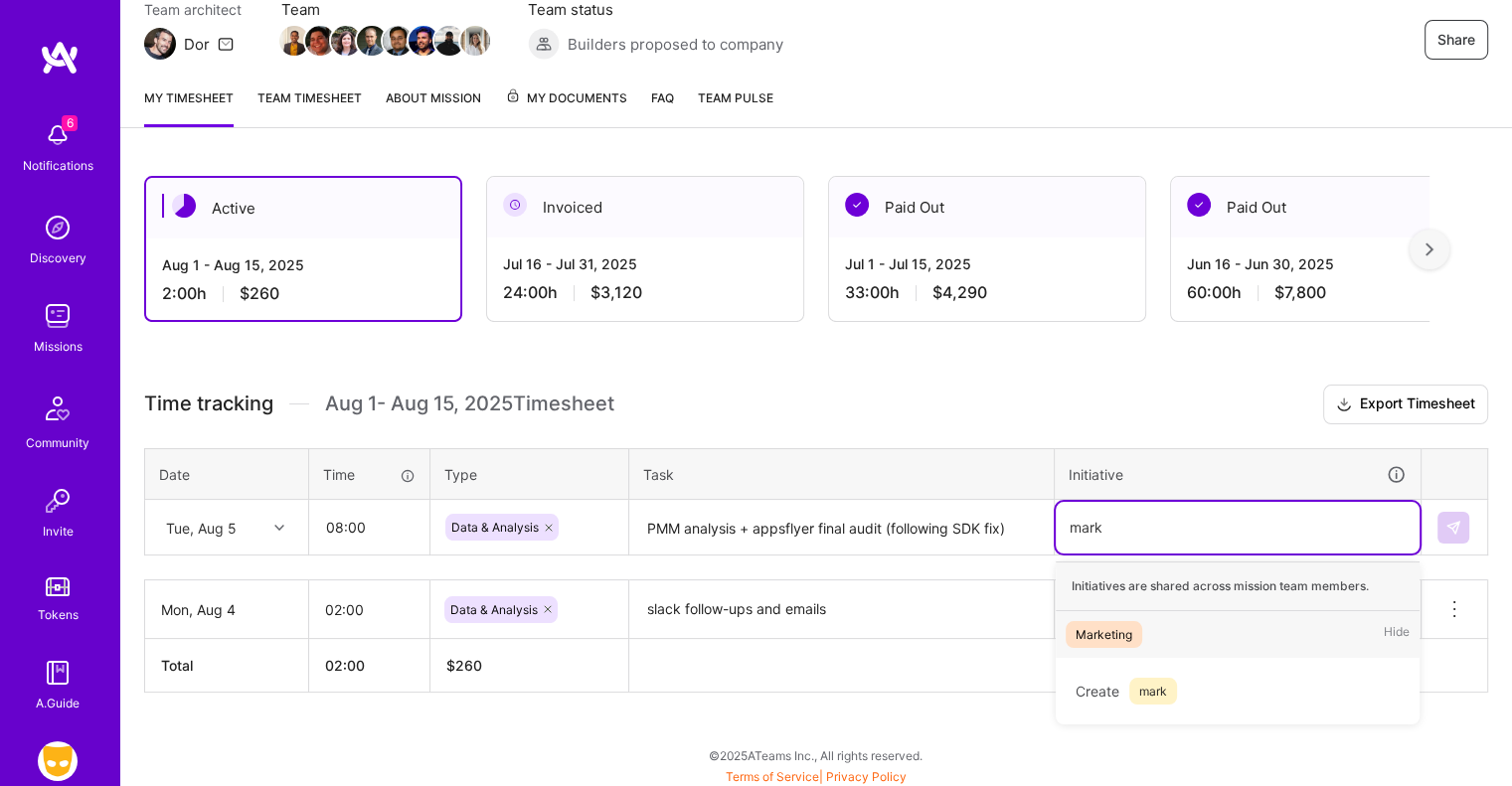 click on "Marketing" at bounding box center [1103, 634] 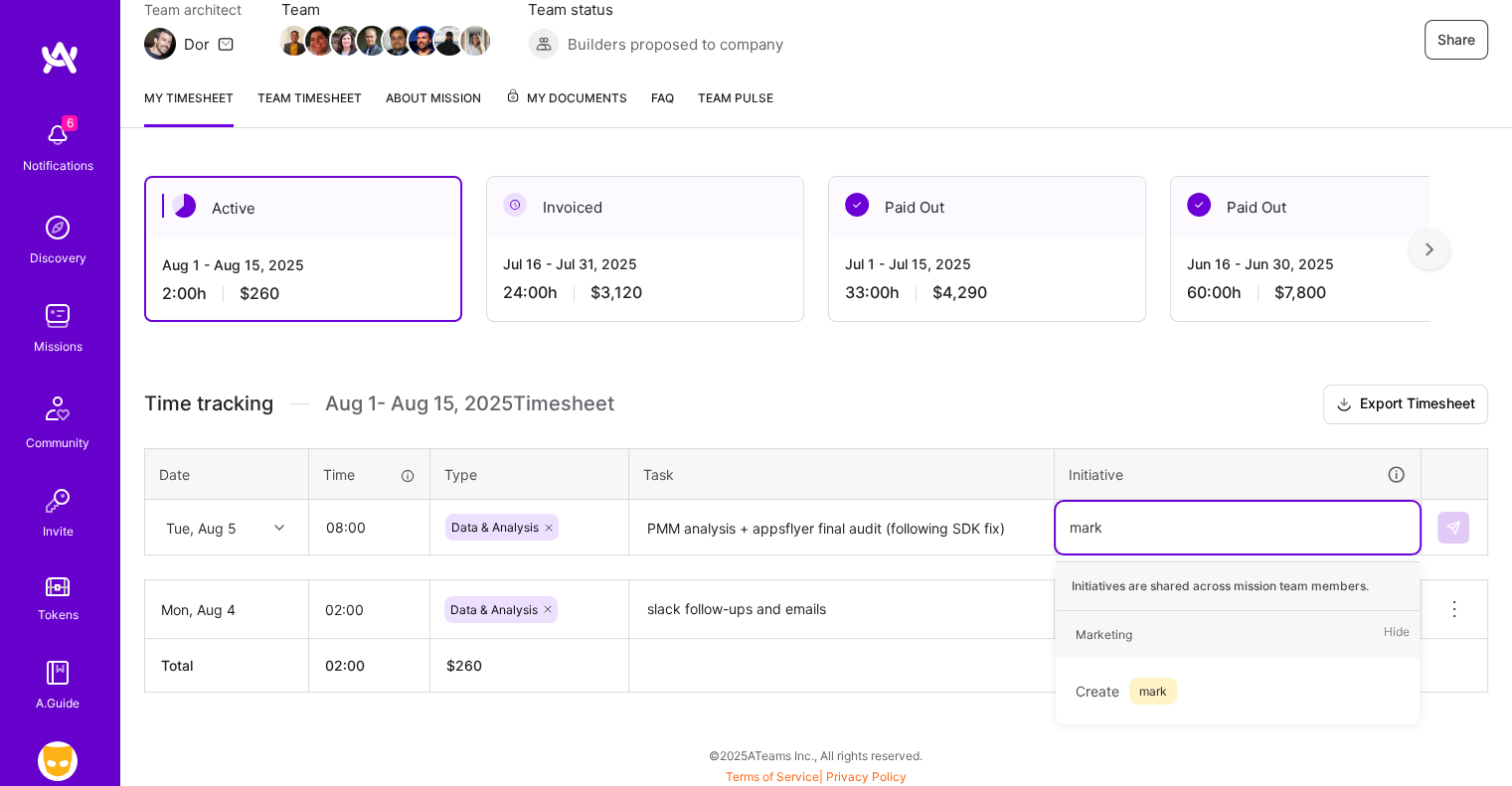 type 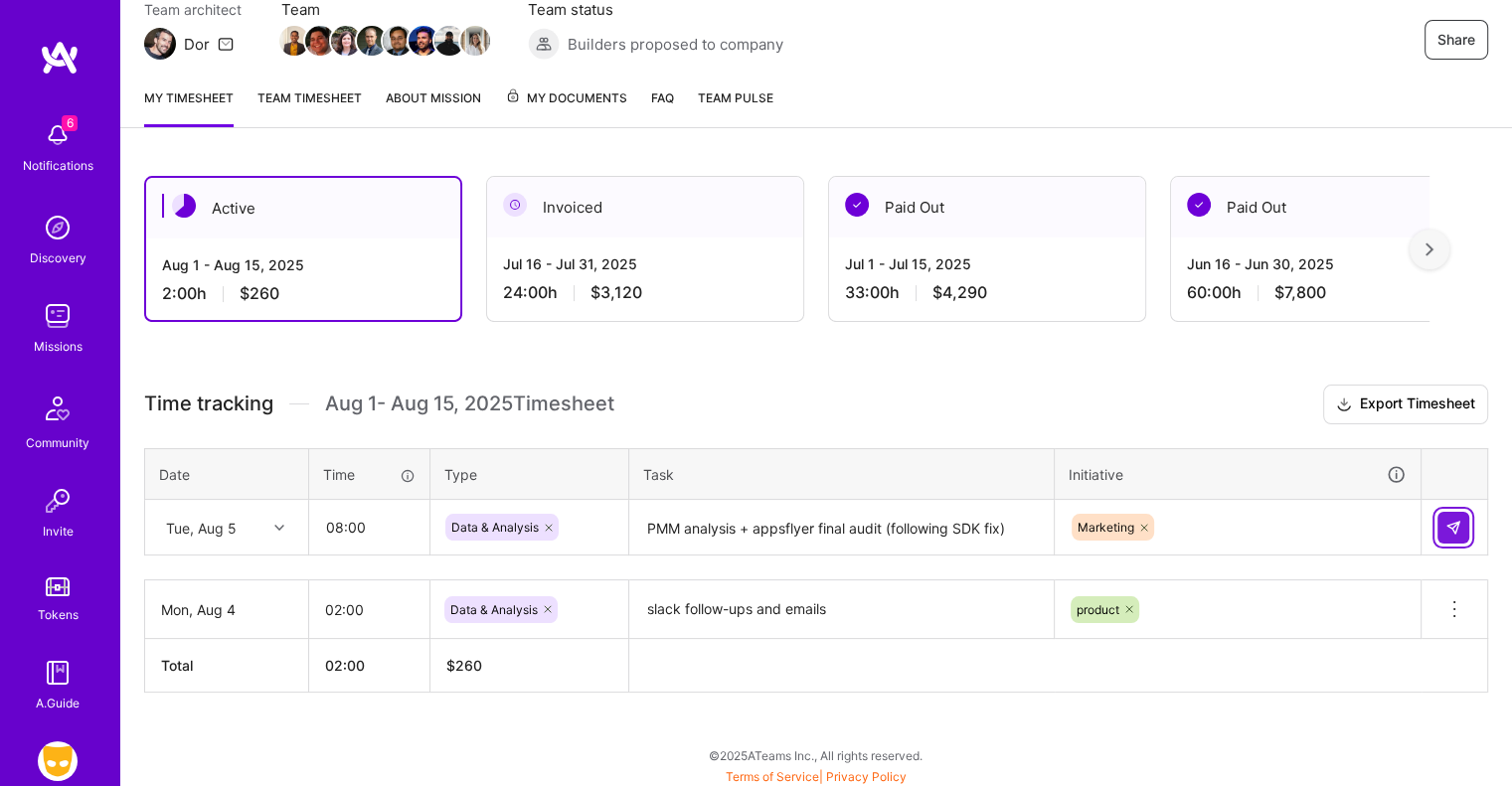click at bounding box center (1453, 528) 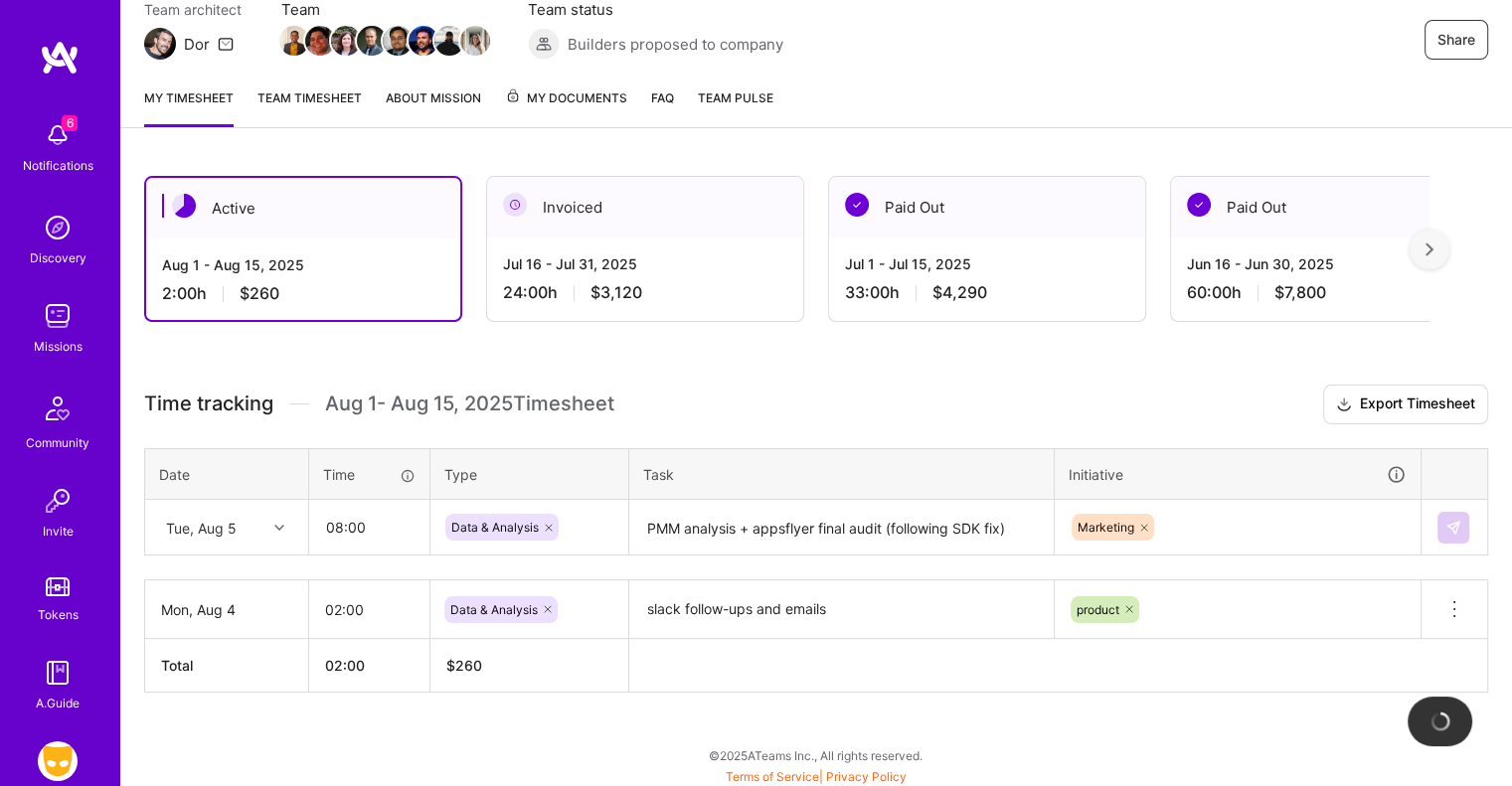 type 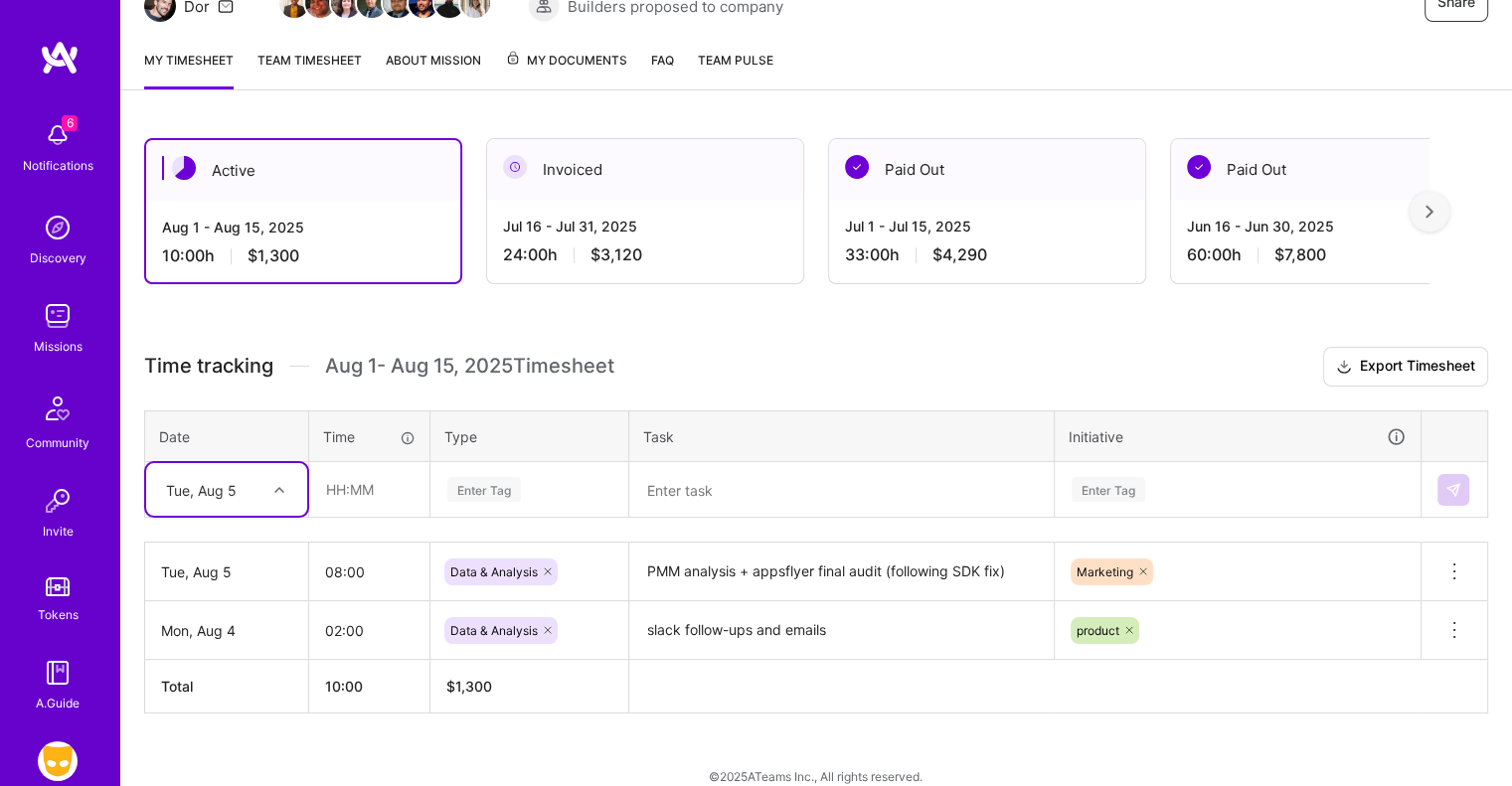 scroll, scrollTop: 248, scrollLeft: 0, axis: vertical 